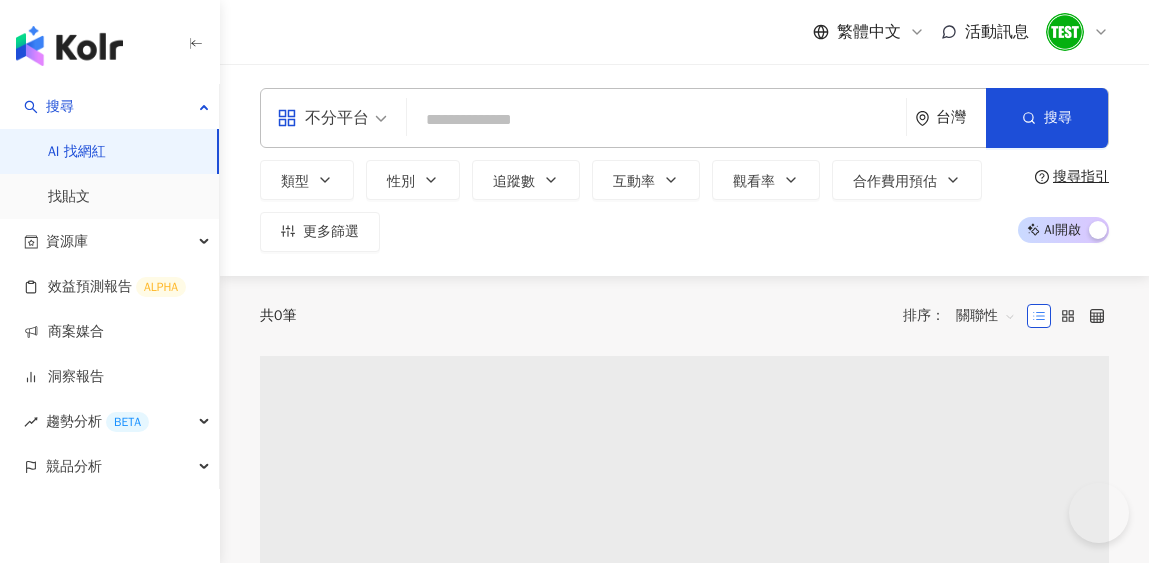 scroll, scrollTop: 0, scrollLeft: 0, axis: both 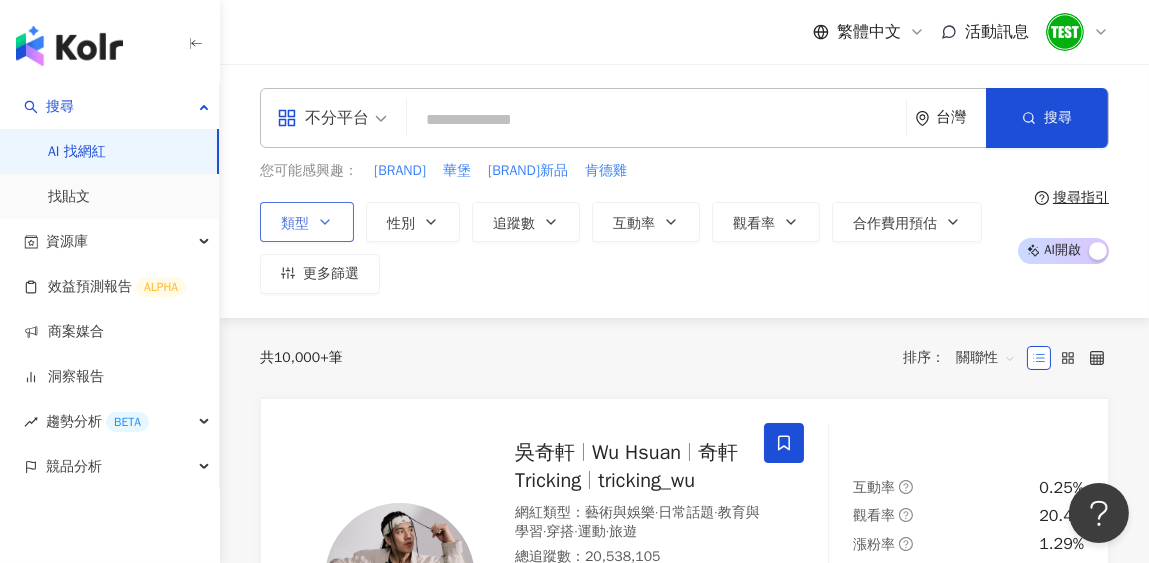 click on "類型" at bounding box center [307, 222] 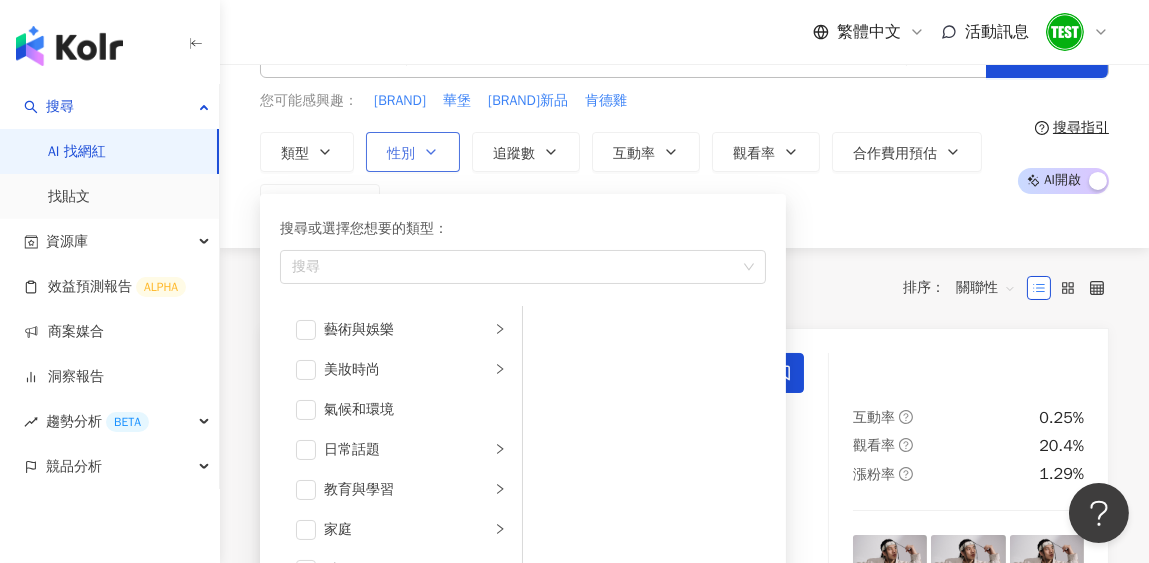 scroll, scrollTop: 99, scrollLeft: 0, axis: vertical 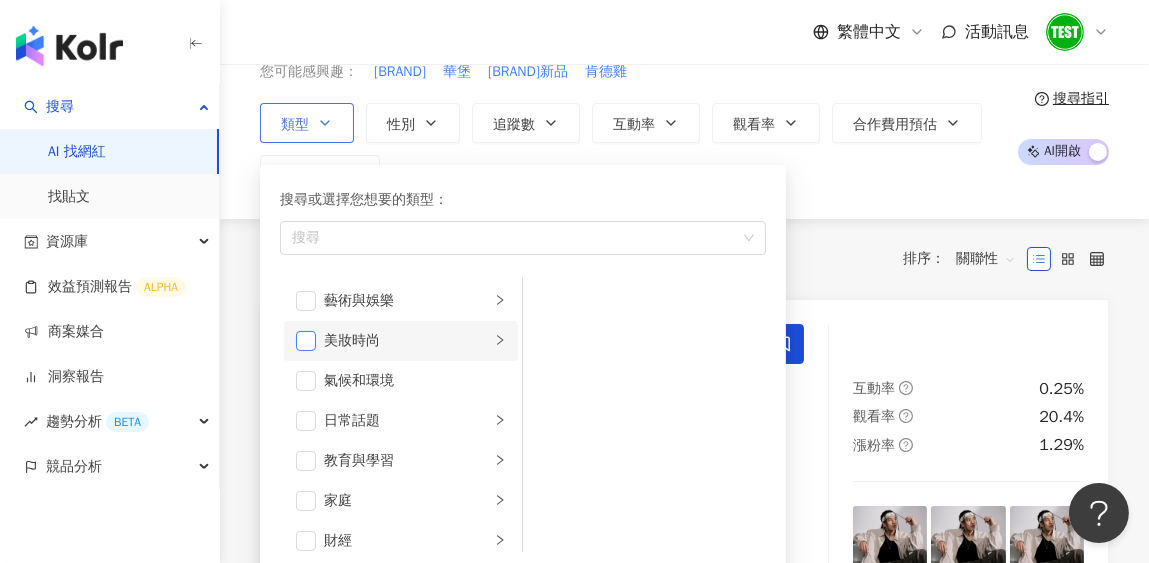 click at bounding box center (306, 341) 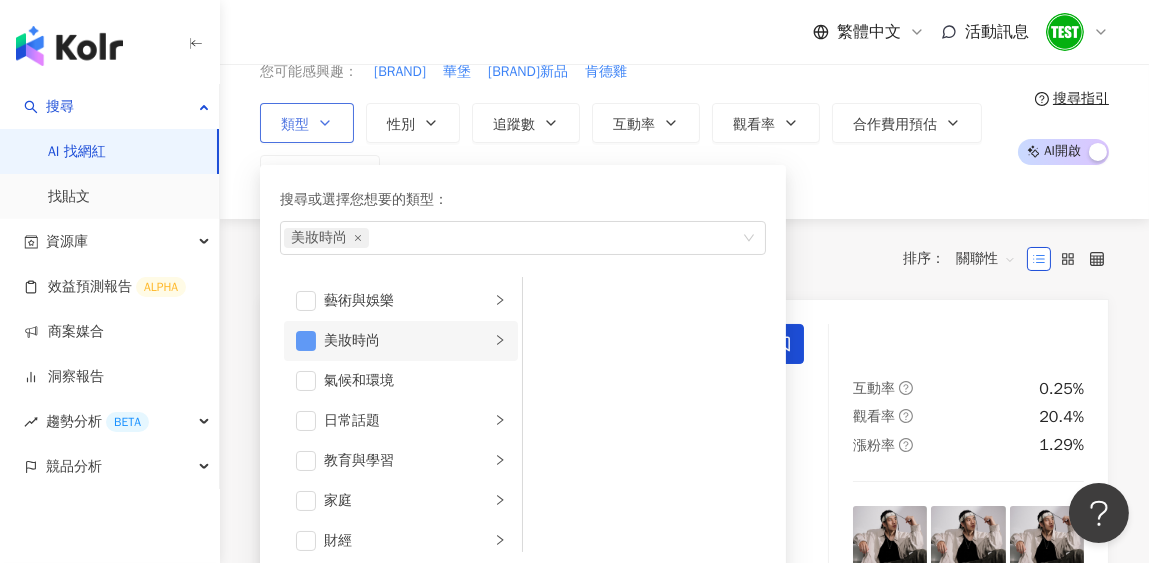 click at bounding box center (306, 341) 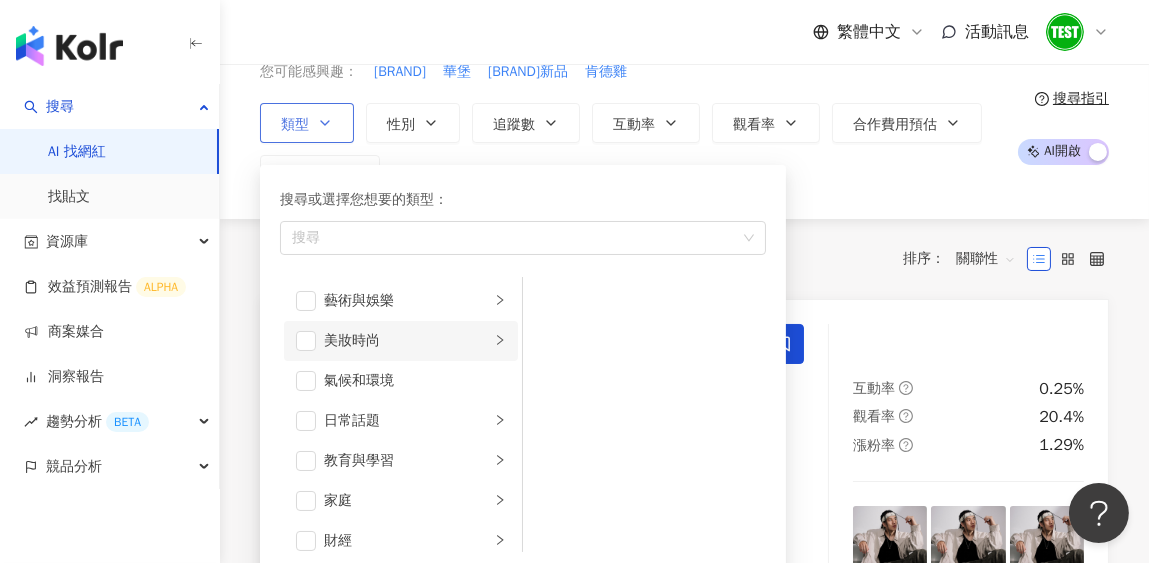 click on "美妝時尚" at bounding box center (401, 341) 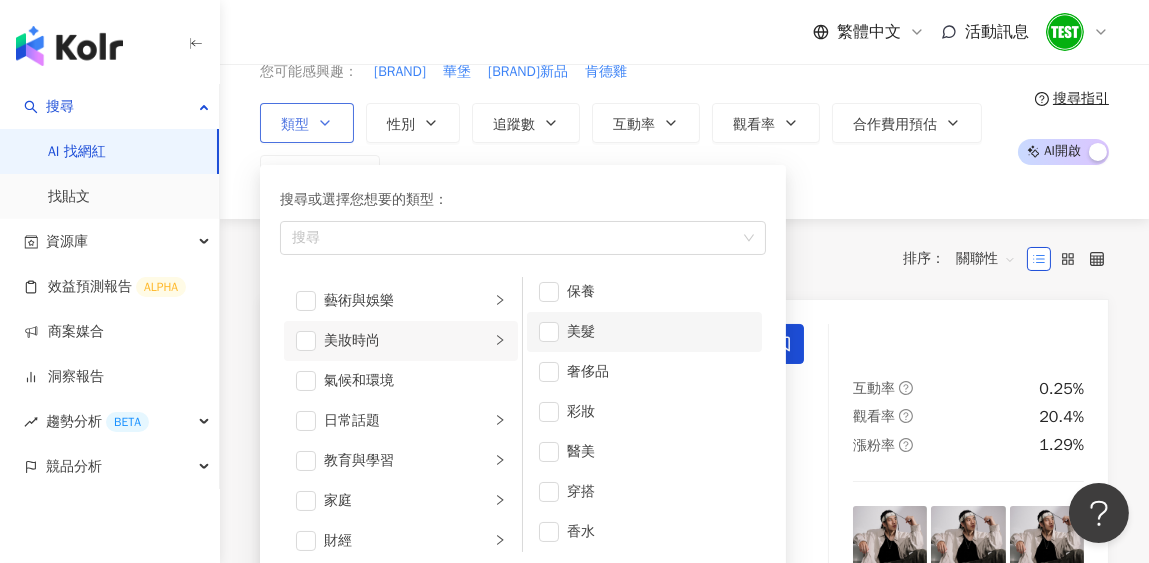 scroll, scrollTop: 12, scrollLeft: 0, axis: vertical 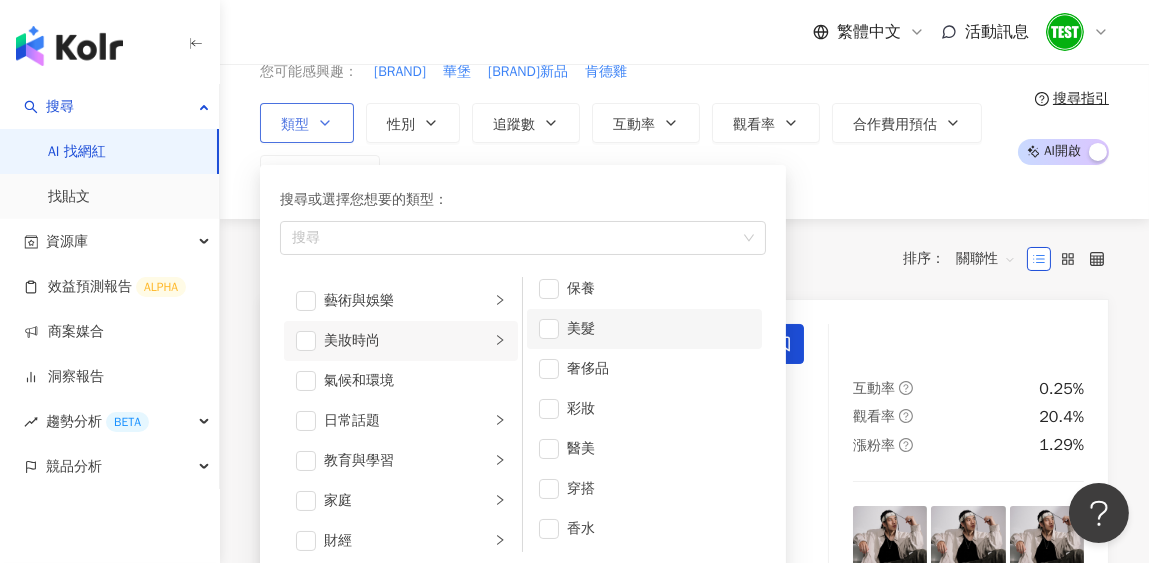 type 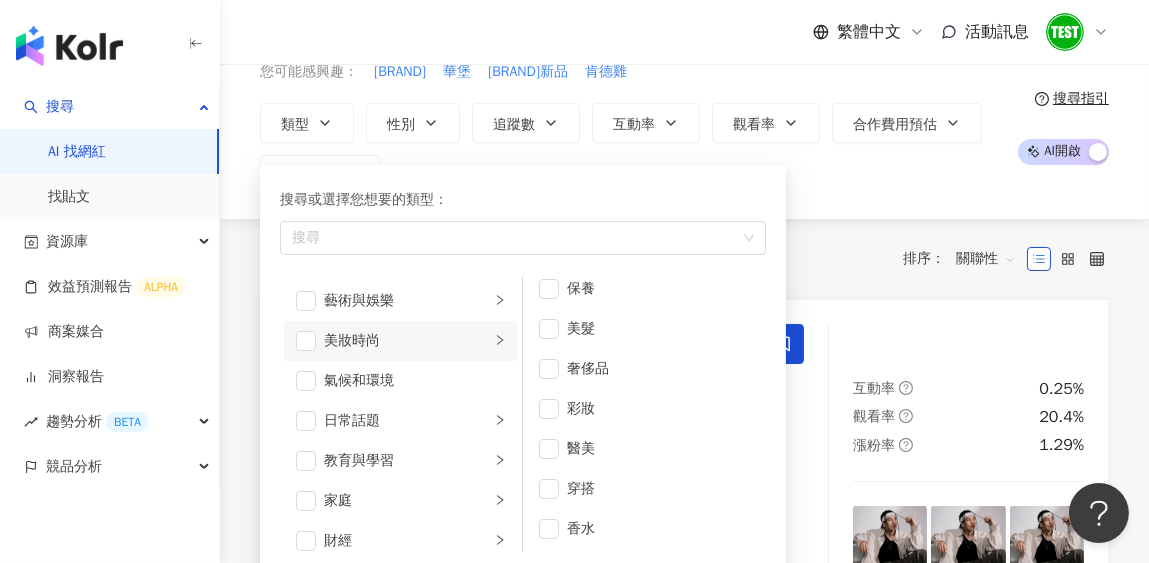 click on "繁體中文 活動訊息" at bounding box center [684, 32] 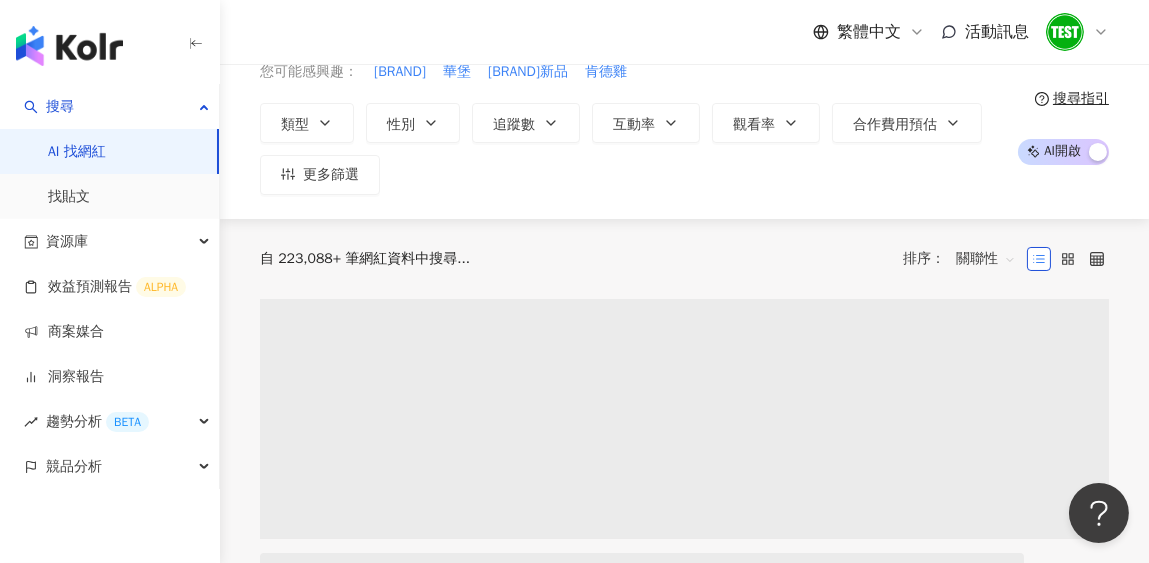 scroll, scrollTop: 0, scrollLeft: 0, axis: both 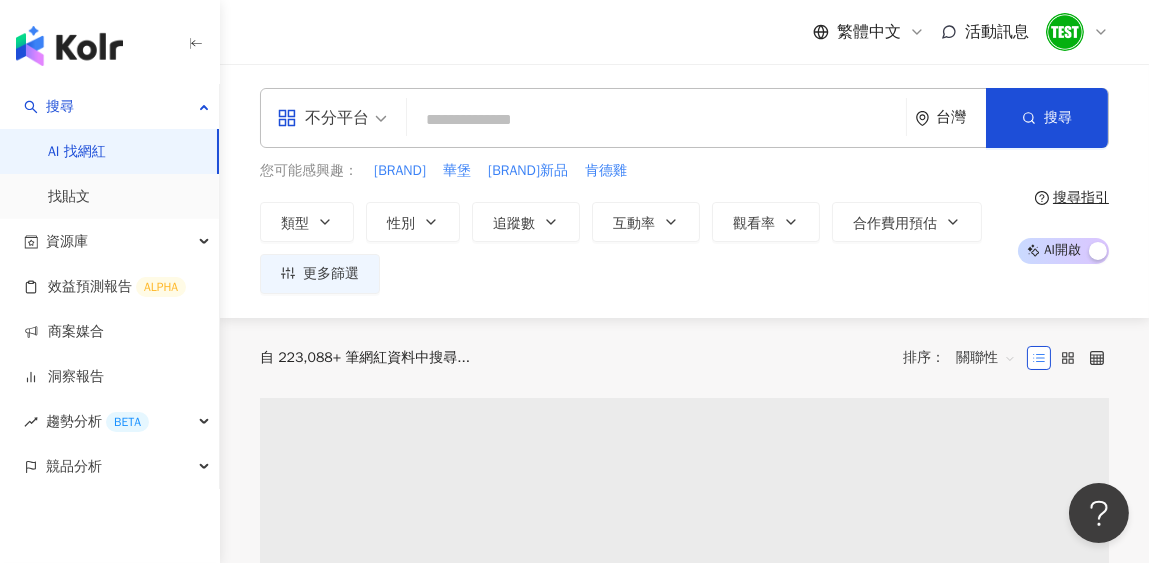 click at bounding box center [656, 120] 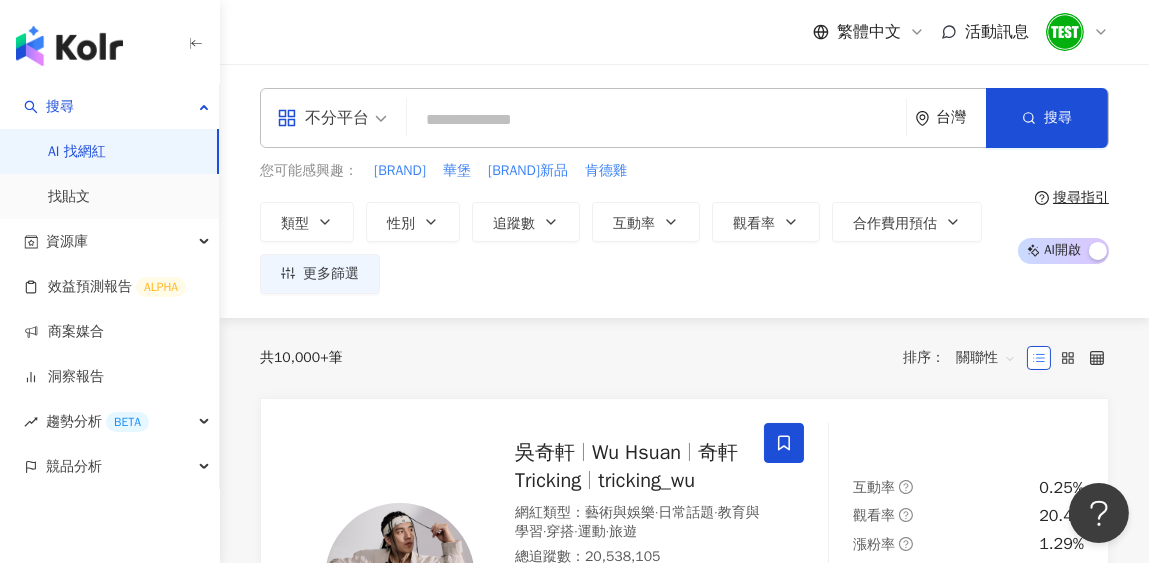 paste on "****" 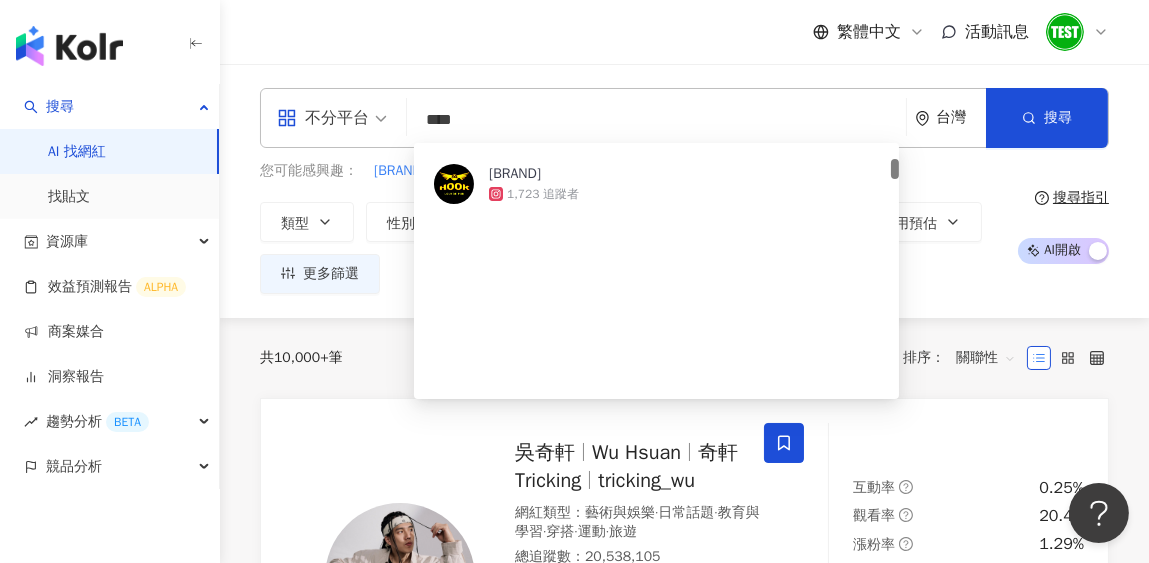 scroll, scrollTop: 0, scrollLeft: 0, axis: both 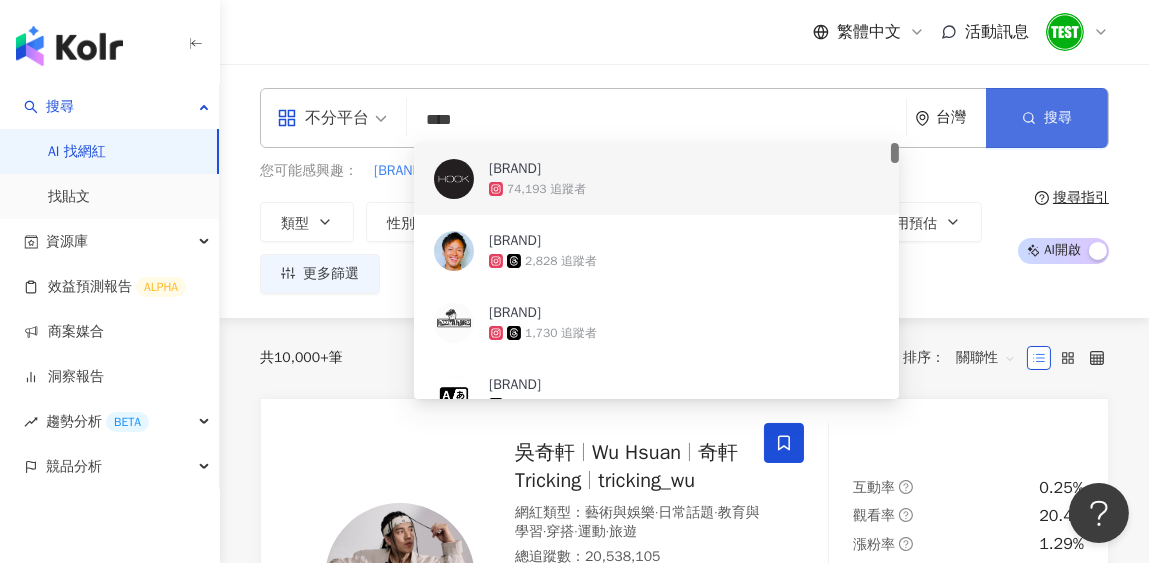 type on "****" 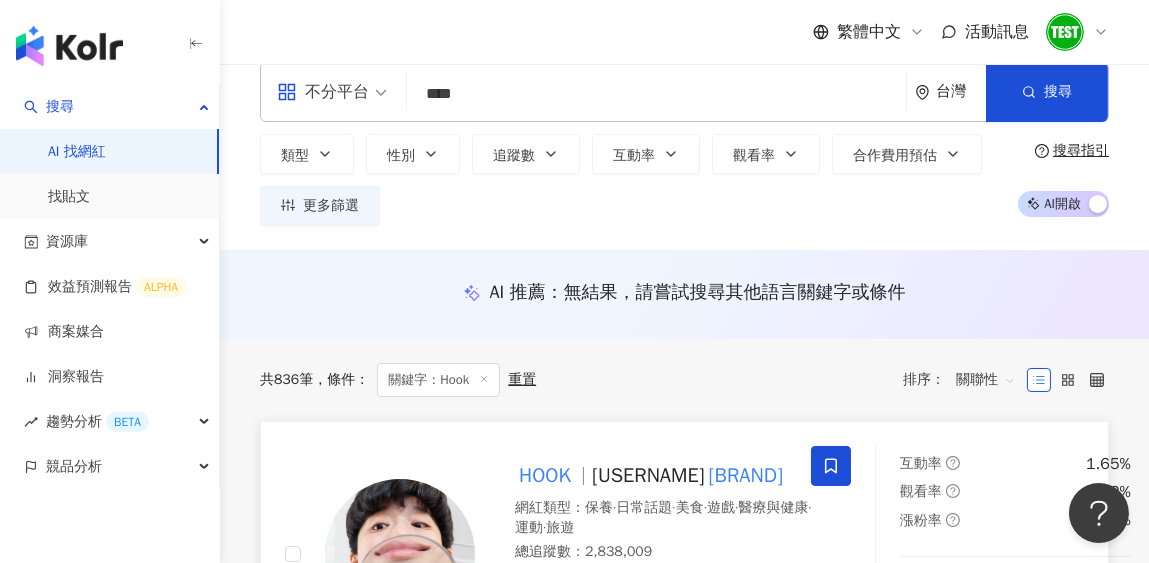 scroll, scrollTop: 0, scrollLeft: 0, axis: both 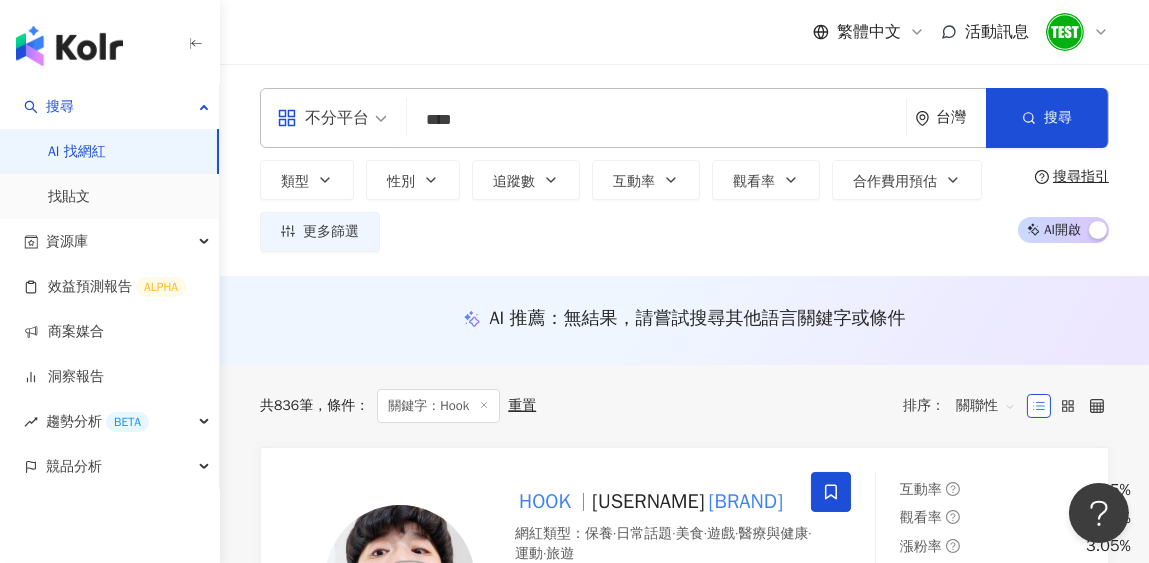 drag, startPoint x: 517, startPoint y: 119, endPoint x: 285, endPoint y: 114, distance: 232.05388 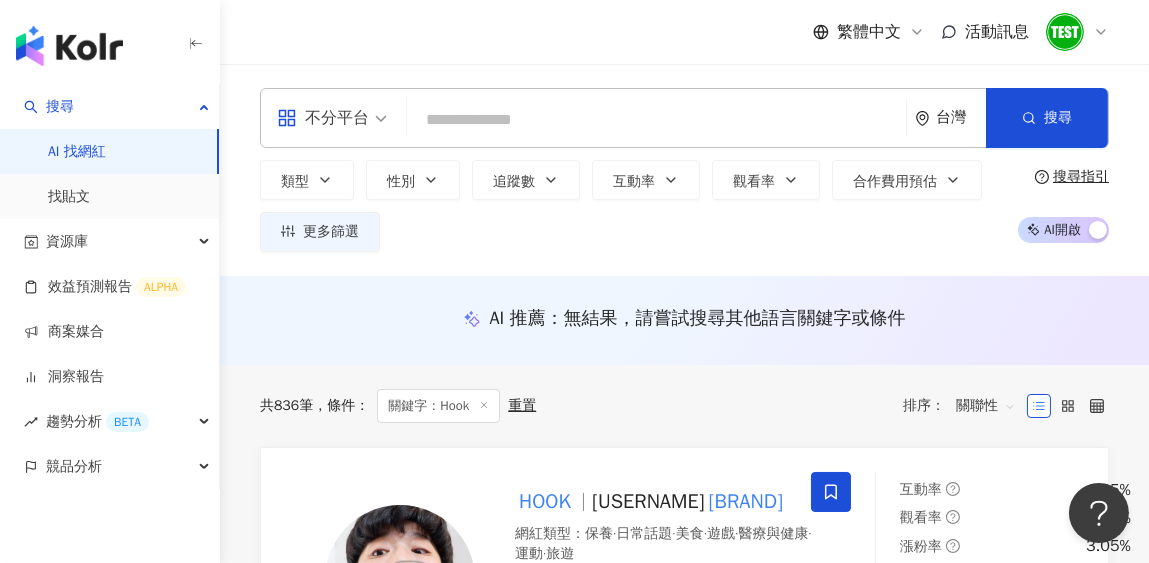 click on "繁體中文 活動訊息" at bounding box center [684, 32] 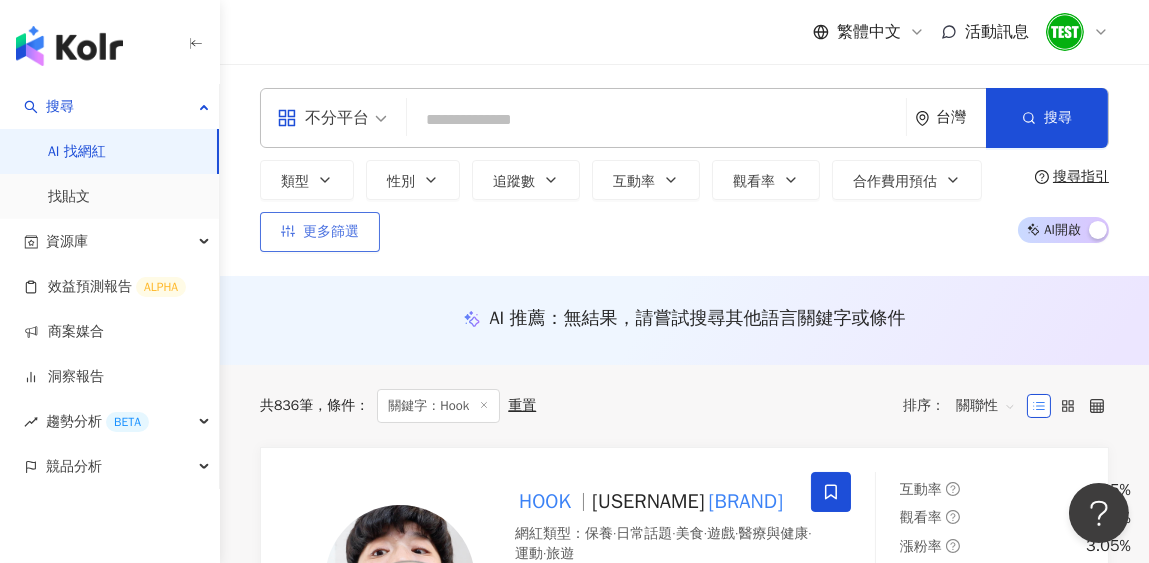click on "更多篩選" at bounding box center [331, 232] 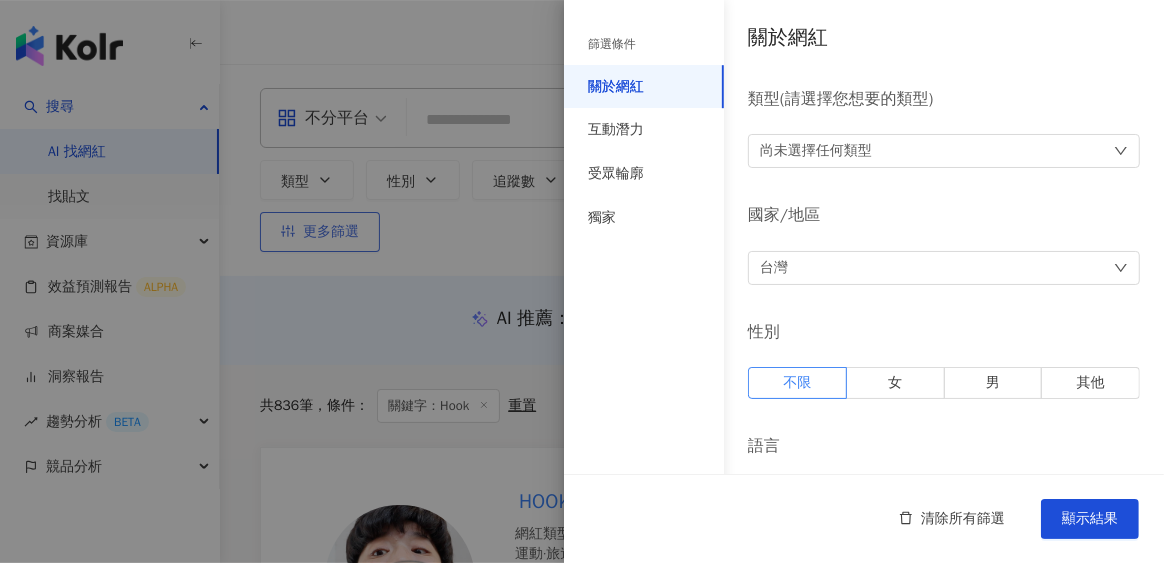 click at bounding box center (582, 281) 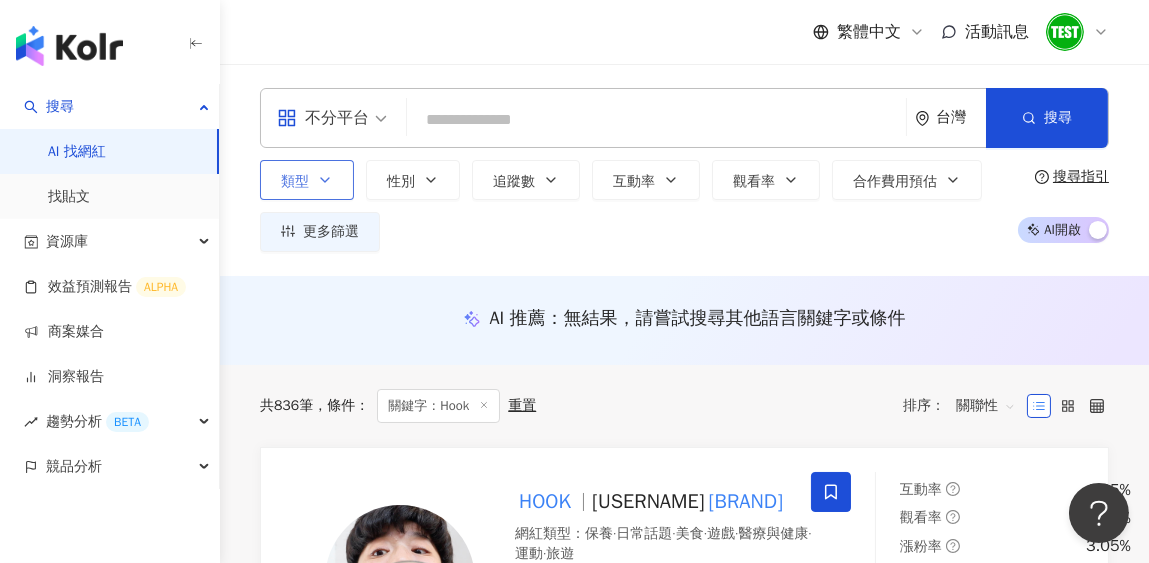 click on "類型" at bounding box center [307, 180] 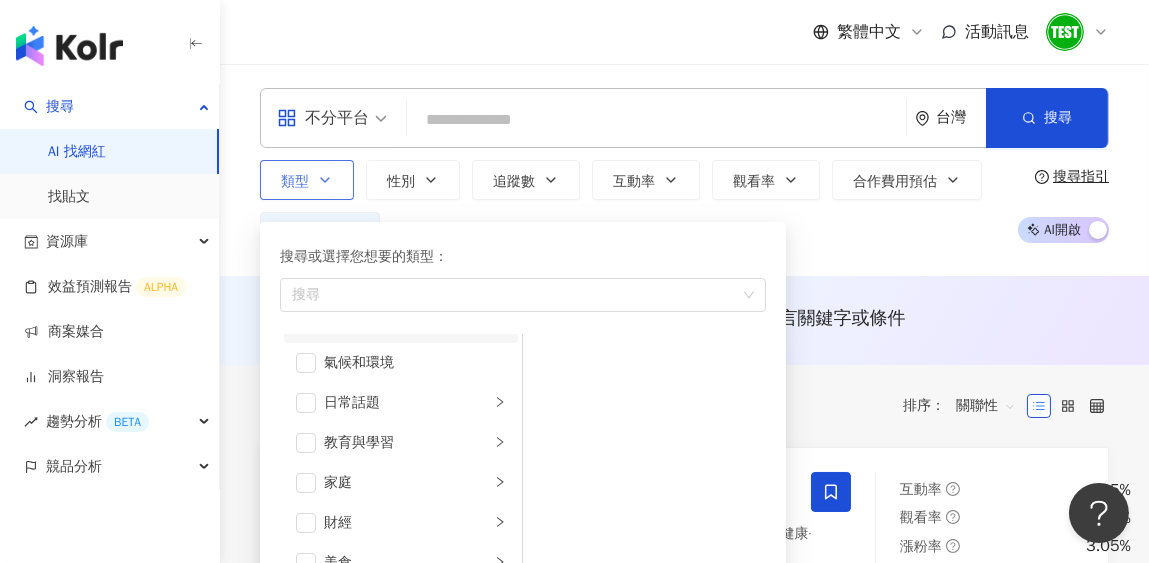 scroll, scrollTop: 99, scrollLeft: 0, axis: vertical 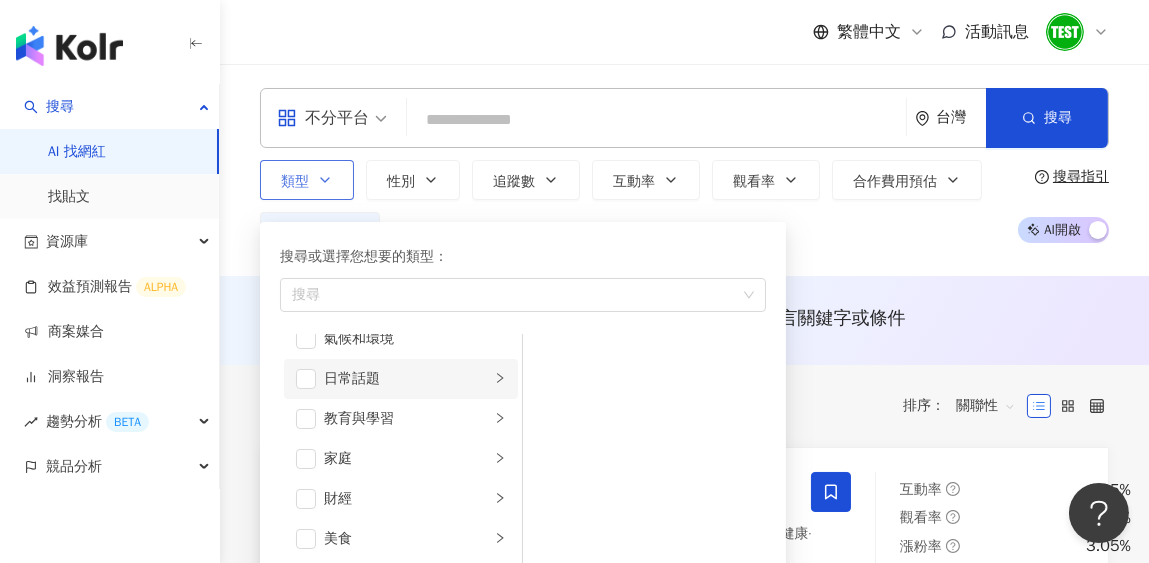 click on "日常話題" at bounding box center [407, 379] 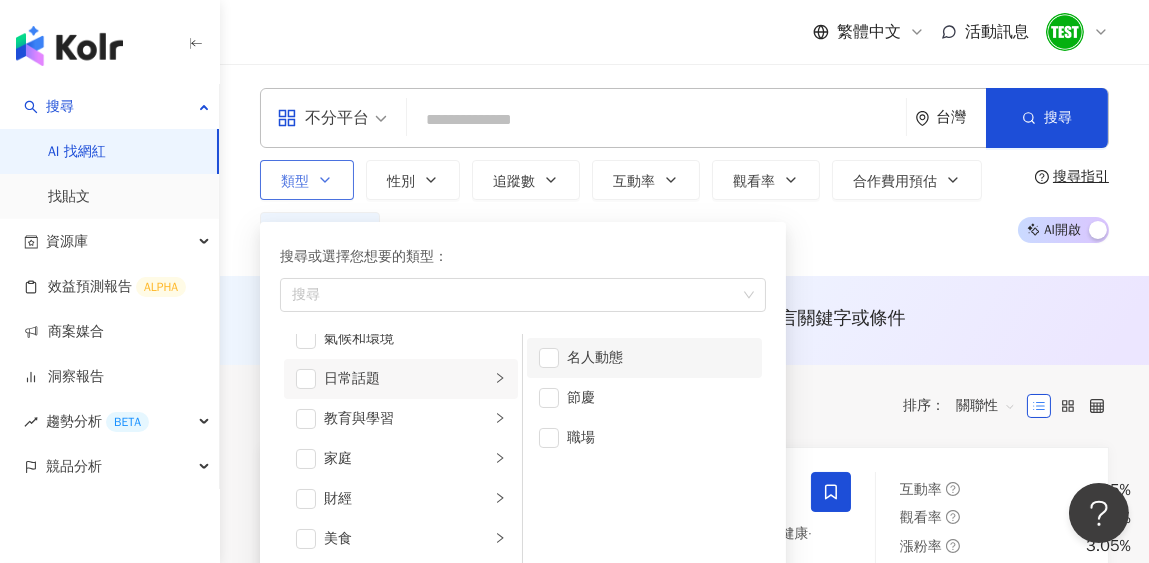 click on "名人動態" at bounding box center (644, 358) 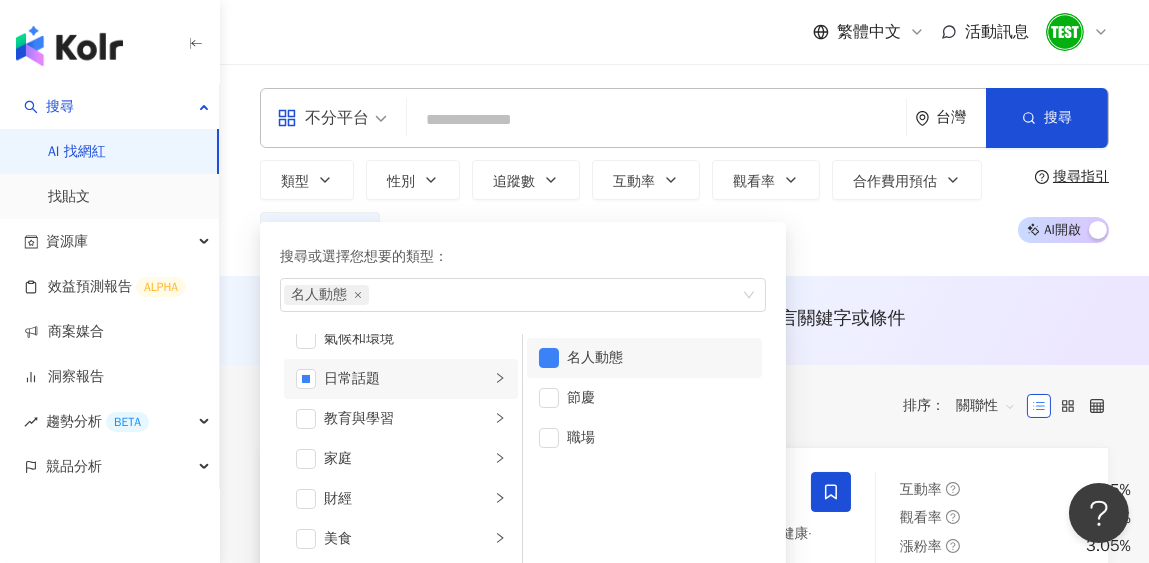 click on "不分平台 台灣 搜尋 [UUID] [BRAND] [NUM]   追蹤者 [BRAND] [NUM]   追蹤者 [BRAND] [NUM]   追蹤者 [BRAND] [NUM]   追蹤者 [USERNAME]   追蹤者 類型 搜尋或選擇您想要的類型： 名人動態   藝術與娛樂 美妝時尚 氣候和環境 日常話題 教育與學習 家庭 財經 美食 命理占卜 遊戲 法政社會 生活風格 影視娛樂 醫療與健康 寵物 攝影 感情 宗教 促購導購 運動 科技 交通工具 旅遊 成人 名人動態 節慶 職場 性別 追蹤數 互動率 觀看率 合作費用預估  更多篩選 篩選條件 關於網紅 互動潛力 受眾輪廓 獨家 關於網紅 類型  ( 請選擇您想要的類型 ) 尚未選擇任何類型 國家/地區 台灣 性別 不限 女 男 其他 語言     請選擇或搜尋 追蹤數 *  -  ******* 不限 小型 奈米網紅 (<1萬) 微型網紅 (1萬-3萬) 小型網紅 (3萬-5萬) 中型 中小型網紅 (5萬-10萬) 中型網紅 (10萬-30萬) 大型 不限" at bounding box center (684, 170) 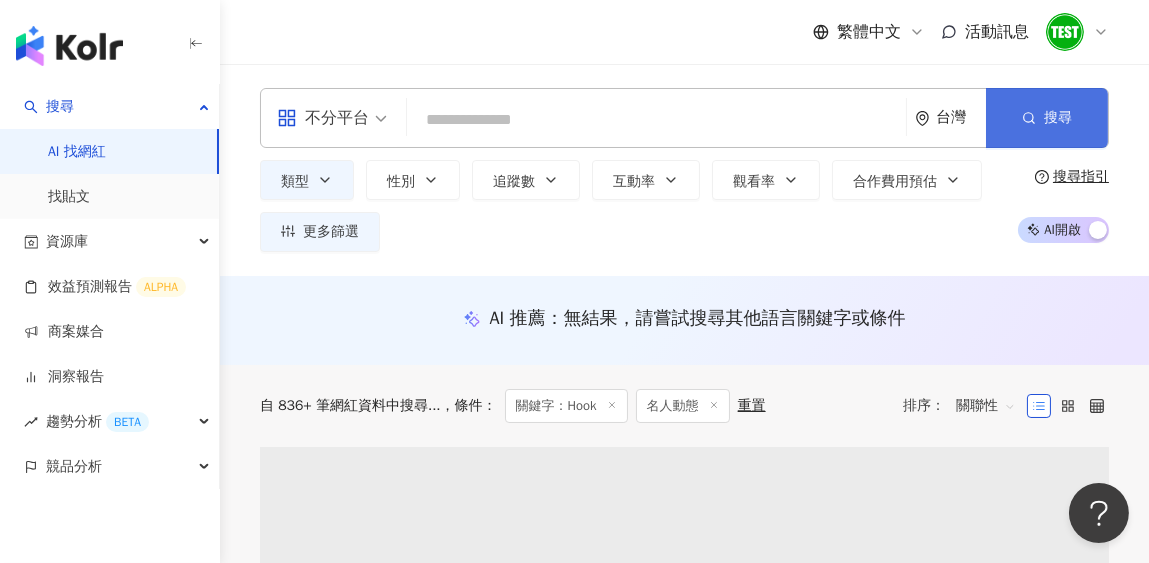click on "搜尋" at bounding box center [1047, 118] 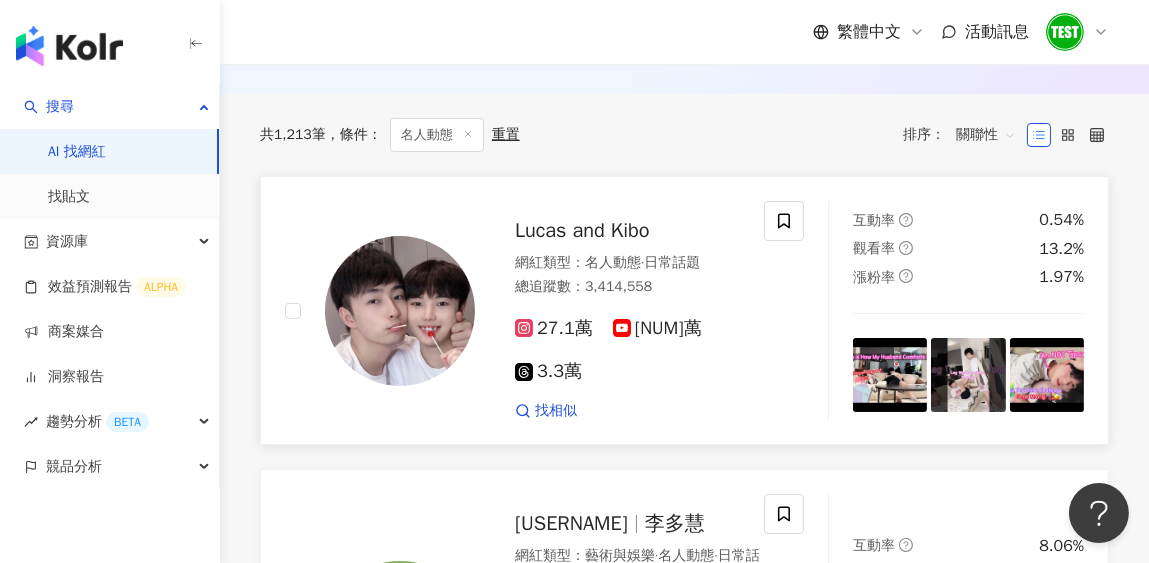 scroll, scrollTop: 0, scrollLeft: 0, axis: both 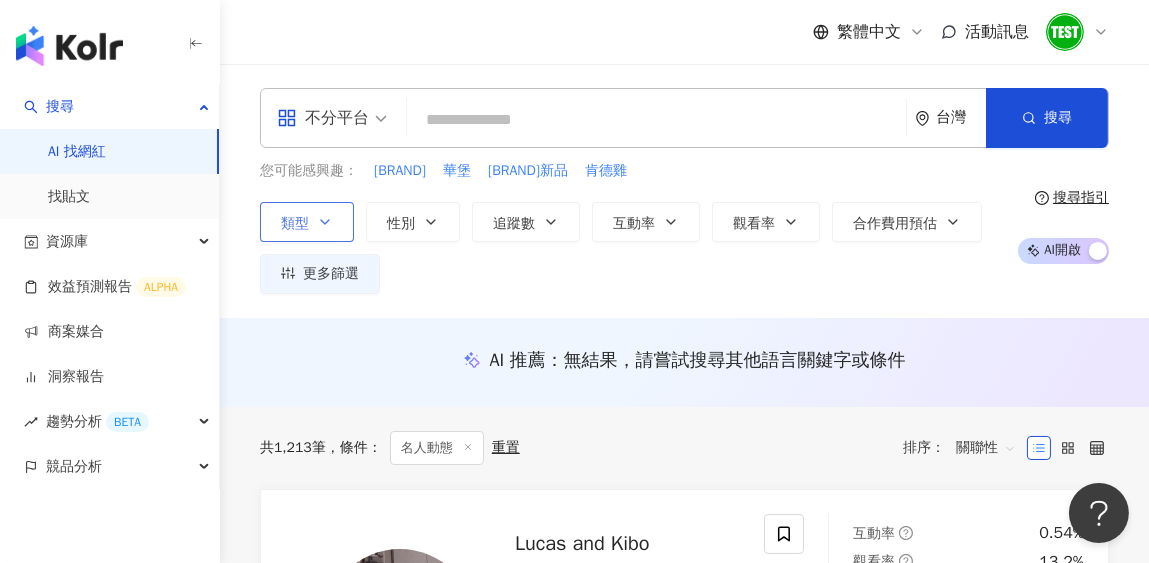 click on "類型" at bounding box center (307, 222) 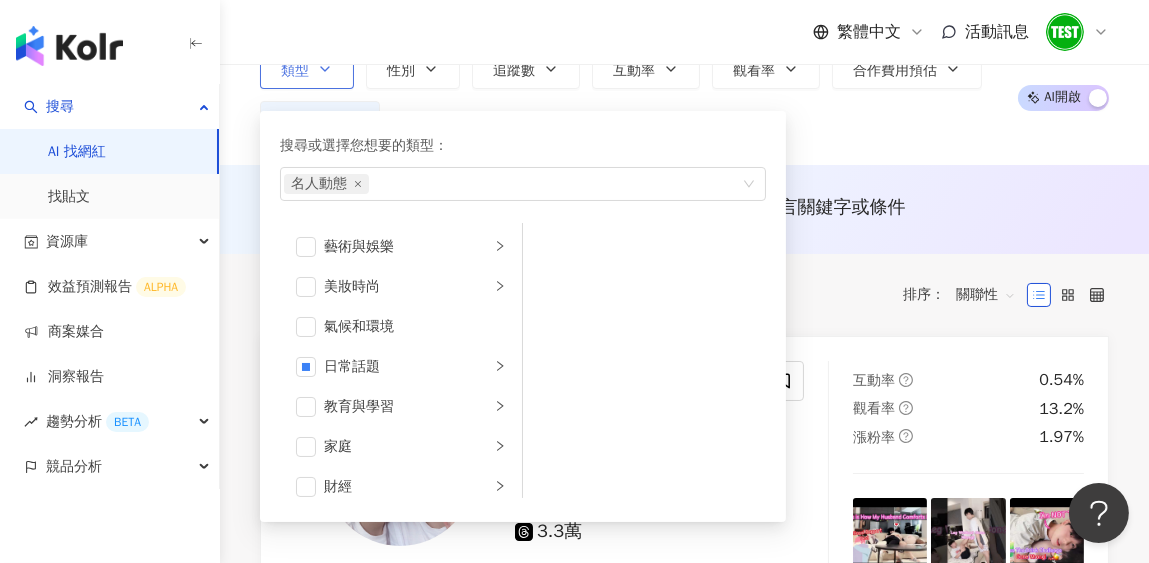 scroll, scrollTop: 199, scrollLeft: 0, axis: vertical 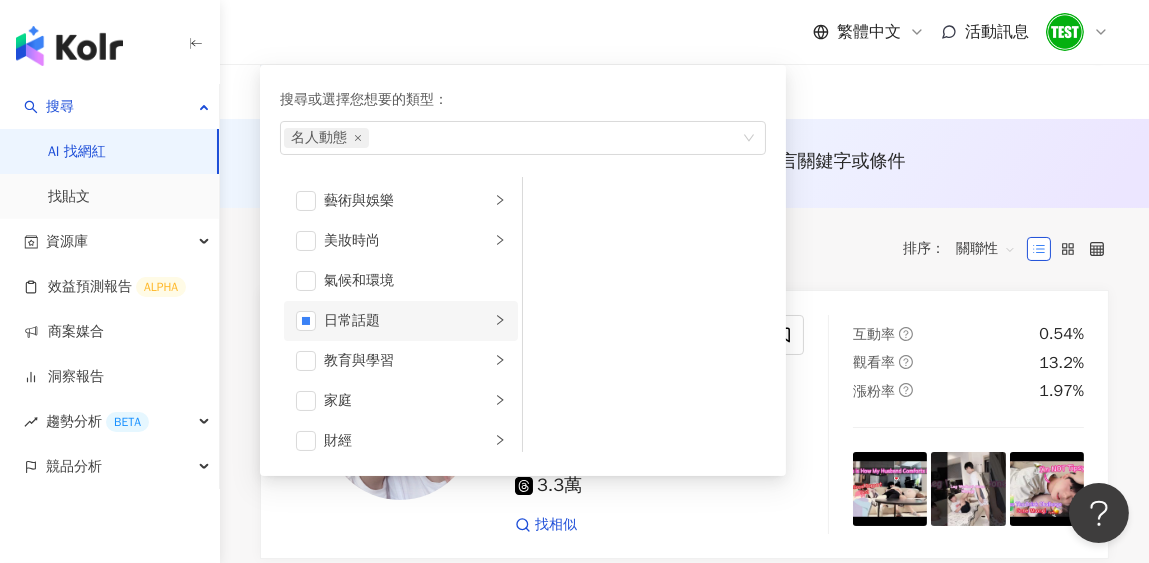 click on "日常話題" at bounding box center [401, 321] 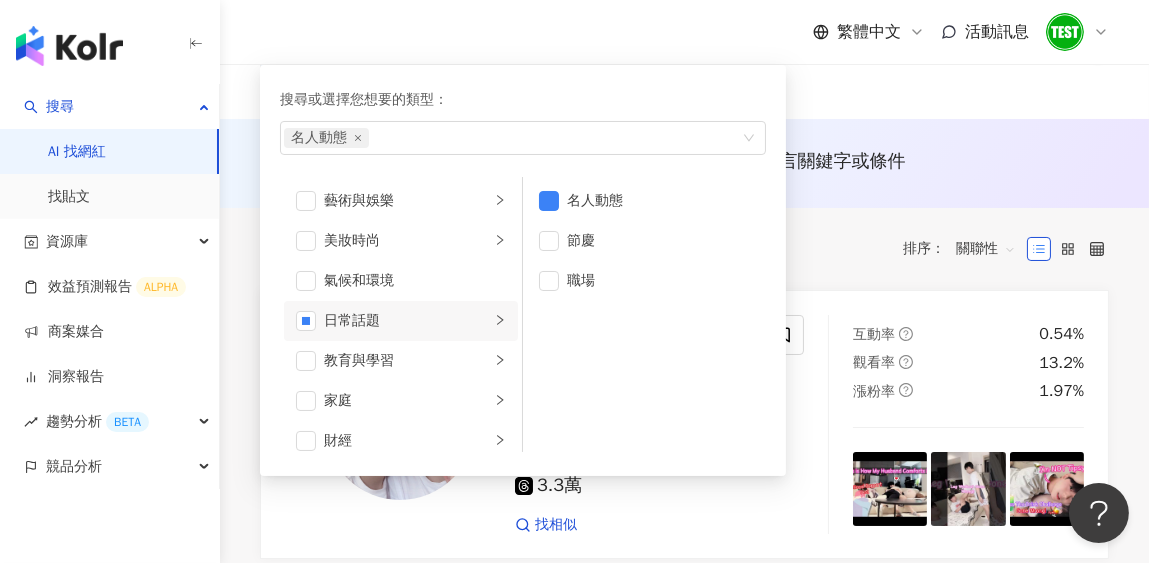 click on "類型 搜尋或選擇您想要的類型： 名人動態   藝術與娛樂 美妝時尚 氣候和環境 日常話題 教育與學習 家庭 財經 美食 命理占卜 遊戲 法政社會 生活風格 影視娛樂 醫療與健康 寵物 攝影 感情 宗教 促購導購 運動 科技 交通工具 旅遊 成人 名人動態 節慶 職場 性別 追蹤數 互動率 觀看率 合作費用預估  更多篩選 篩選條件 關於網紅 互動潛力 受眾輪廓 獨家 關於網紅 類型  ( 請選擇您想要的類型 ) 名人動態 國家/地區 台灣 性別 不限 女 男 其他 語言     請選擇或搜尋 追蹤數 *  -  ******* 不限 小型 奈米網紅 (<1萬) 微型網紅 (1萬-3萬) 小型網紅 (3萬-5萬) 中型 中小型網紅 (5萬-10萬) 中型網紅 (10萬-30萬) 中大型網紅 (30萬-50萬) 大型 大型網紅 (50萬-100萬) 百萬網紅 (>100萬) 合作費用預估 不限 限制金額 $ *  -  $ ******* 幣別 : 新台幣 TWD 清除所有篩選 顯示結果" at bounding box center (631, 49) 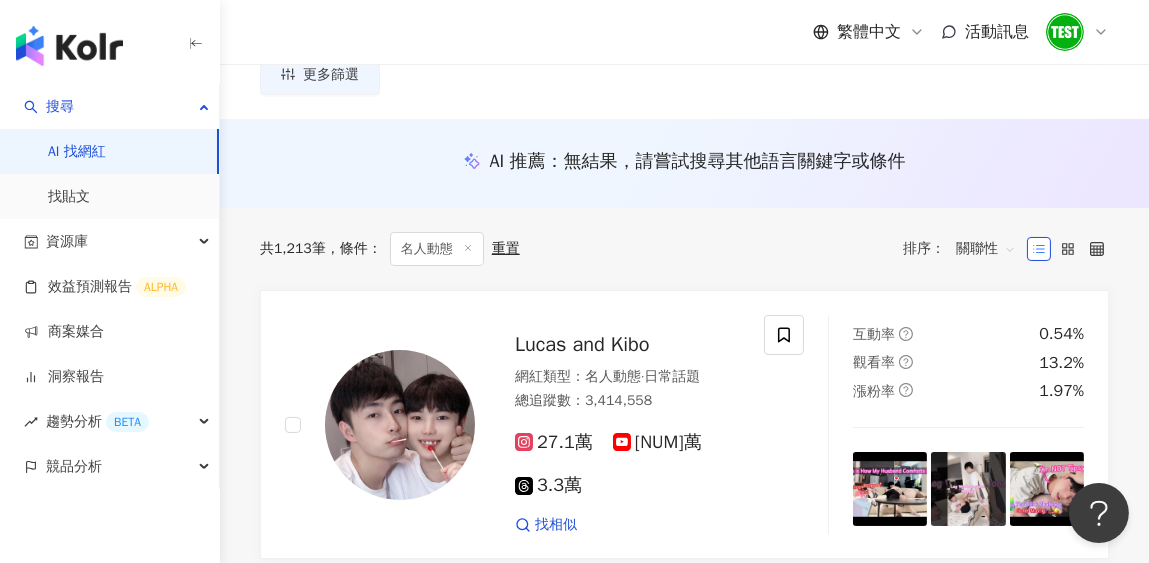 scroll, scrollTop: 0, scrollLeft: 0, axis: both 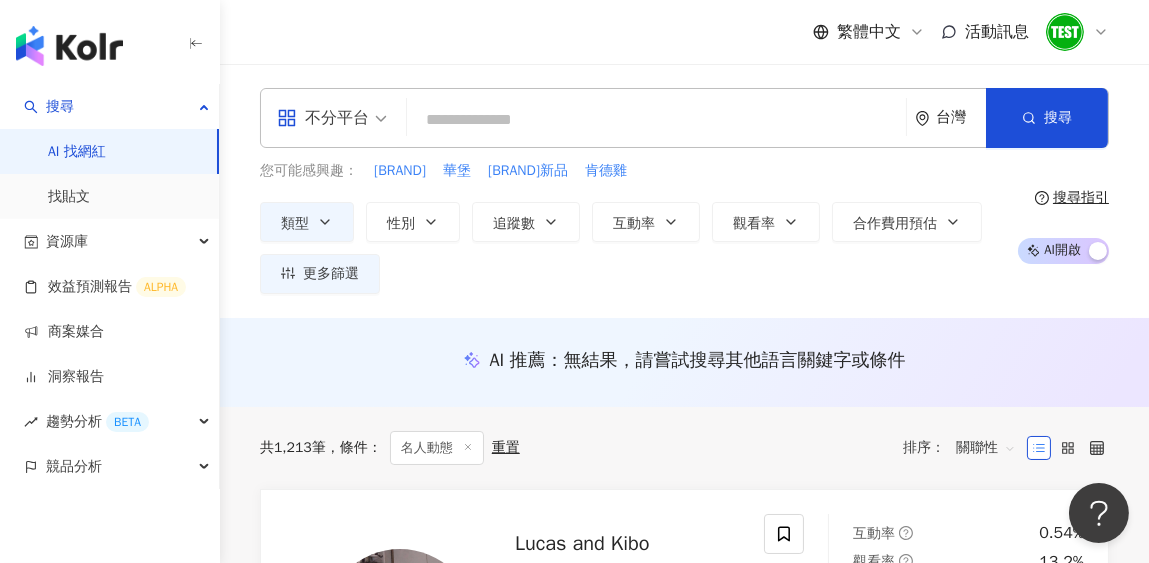 click at bounding box center (656, 120) 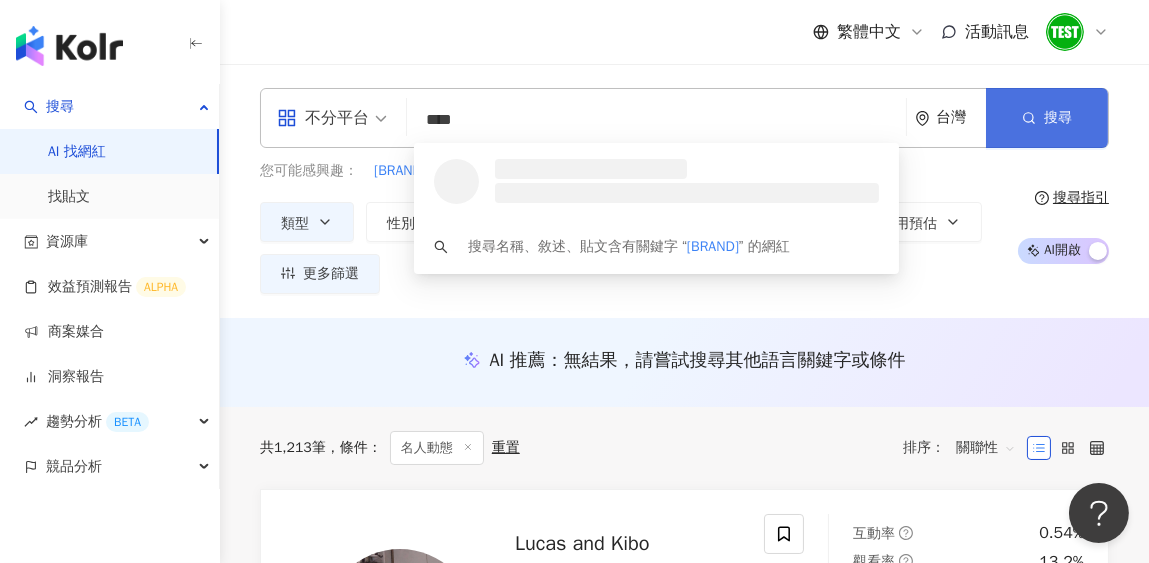 type on "****" 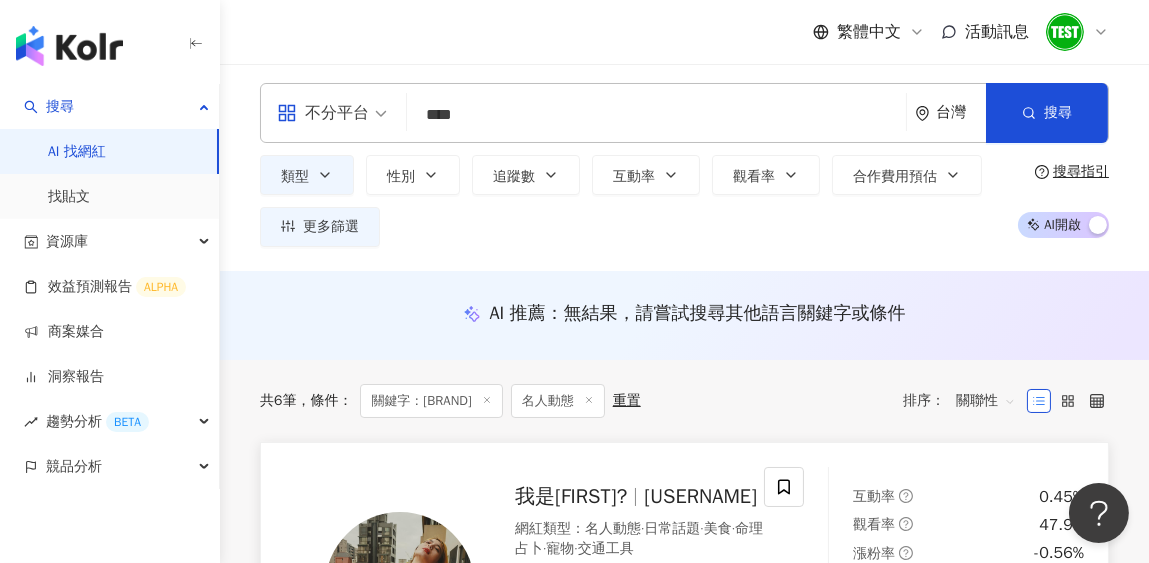 scroll, scrollTop: 0, scrollLeft: 0, axis: both 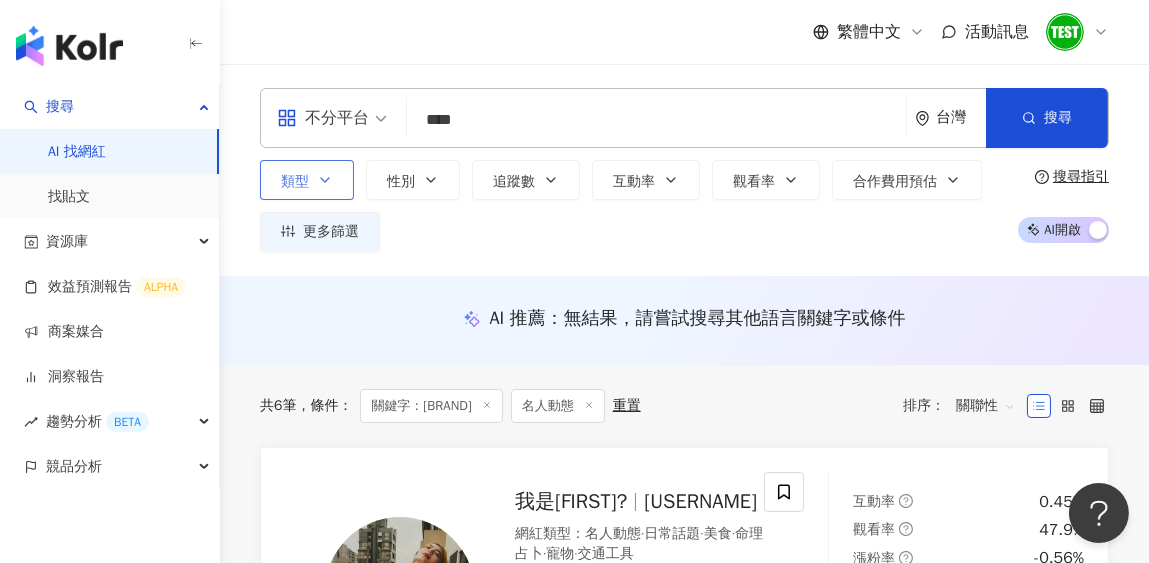 click on "類型" at bounding box center [307, 180] 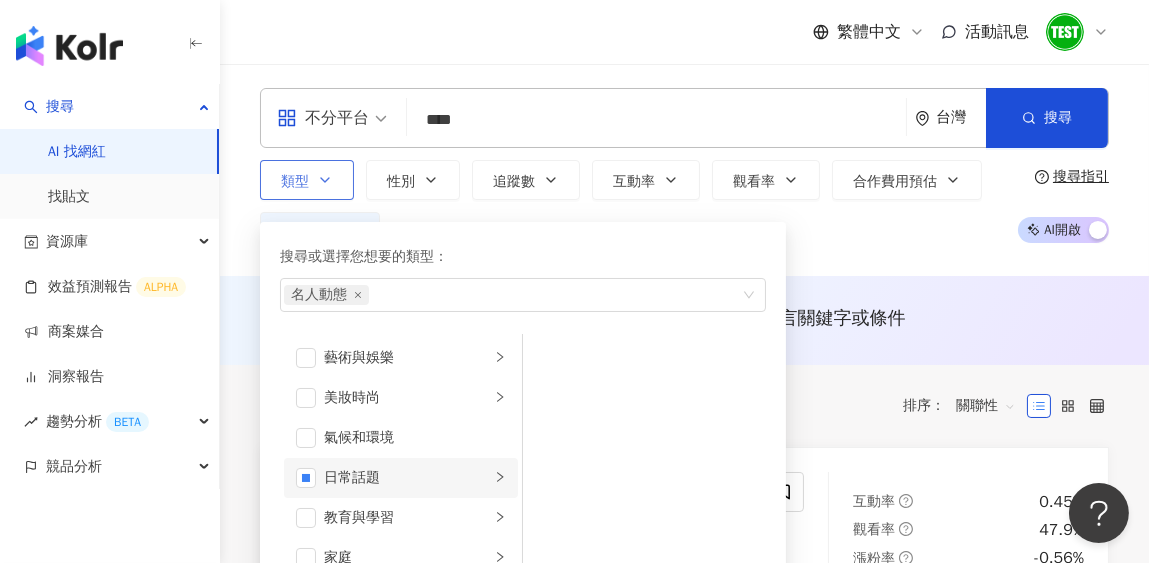 click on "日常話題" at bounding box center (407, 478) 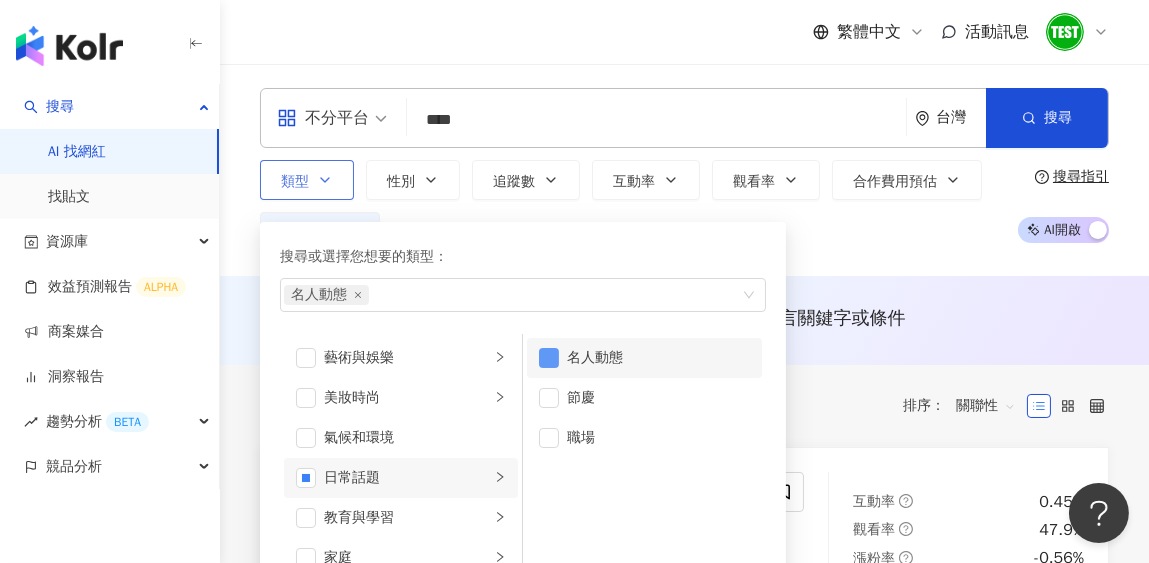 click at bounding box center (549, 358) 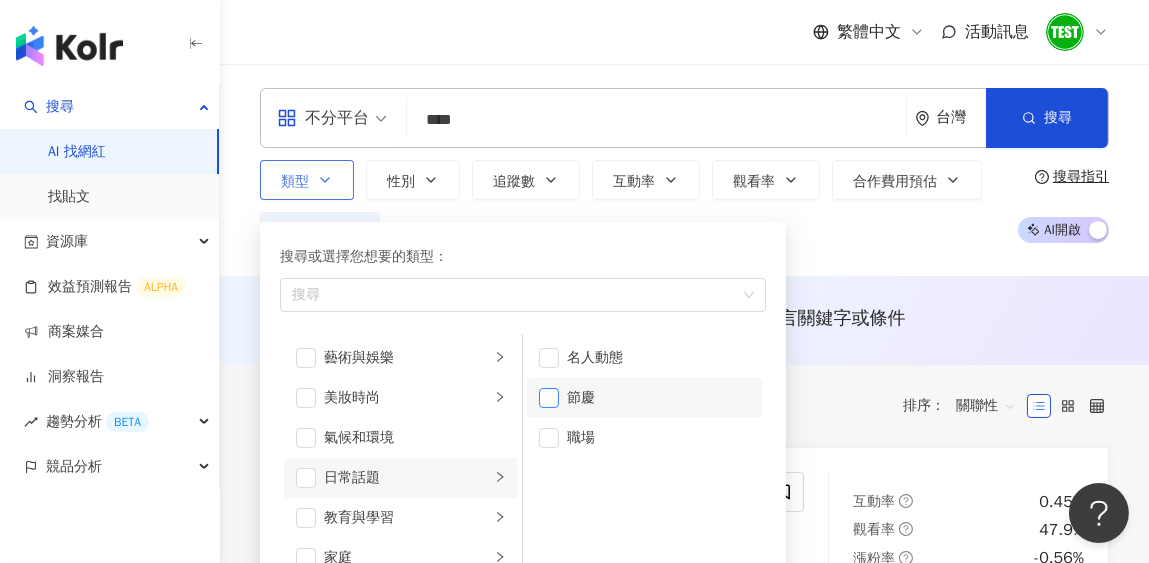 click at bounding box center (549, 398) 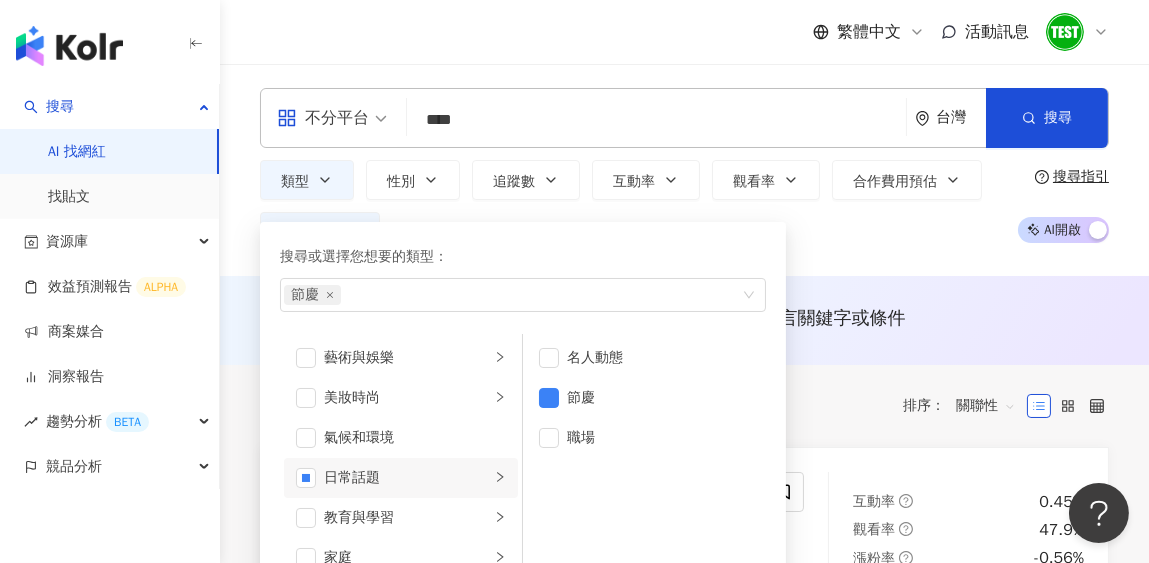 click on "類型 搜尋或選擇您想要的類型： 節慶   藝術與娛樂 美妝時尚 氣候和環境 日常話題 教育與學習 家庭 財經 美食 命理占卜 遊戲 法政社會 生活風格 影視娛樂 醫療與健康 寵物 攝影 感情 宗教 促購導購 運動 科技 交通工具 旅遊 成人 名人動態 節慶 職場 性別 追蹤數 互動率 觀看率 合作費用預估  更多篩選 篩選條件 關於網紅 互動潛力 受眾輪廓 獨家 關於網紅 類型  ( 請選擇您想要的類型 ) 名人動態 國家/地區 台灣 性別 不限 女 男 其他 語言     請選擇或搜尋 追蹤數 *  -  ******* 不限 小型 奈米網紅 (<1萬) 微型網紅 (1萬-3萬) 小型網紅 (3萬-5萬) 中型 中小型網紅 (5萬-10萬) 中型網紅 (10萬-30萬) 中大型網紅 (30萬-50萬) 大型 大型網紅 (50萬-100萬) 百萬網紅 (>100萬) 合作費用預估 不限 限制金額 $ *  -  $ ******* 幣別 : 新台幣 TWD 清除所有篩選 顯示結果" at bounding box center [631, 206] 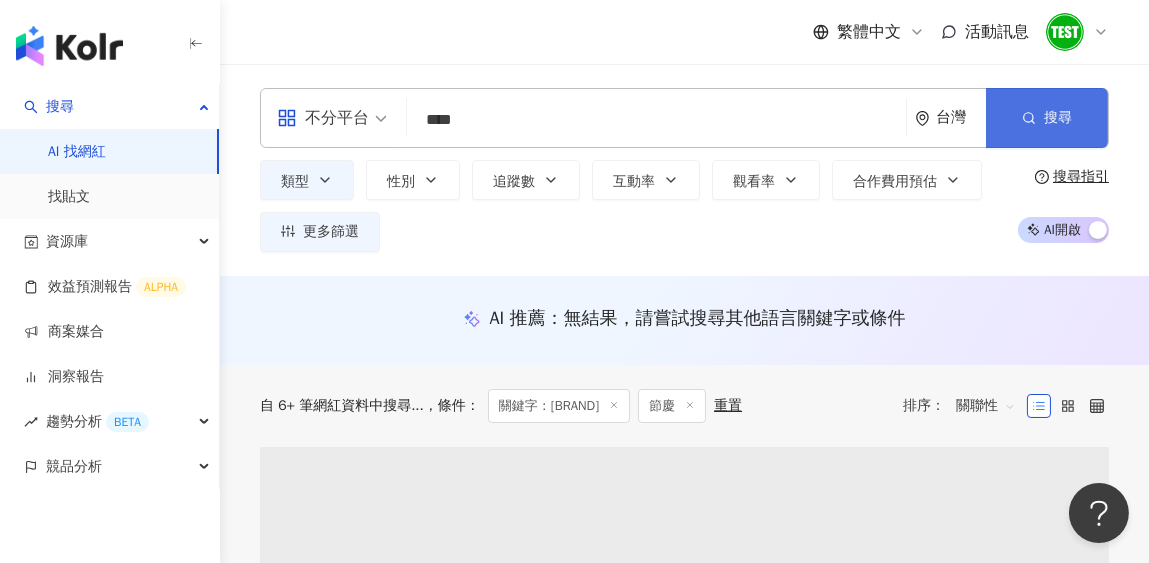 click on "搜尋" at bounding box center (1058, 118) 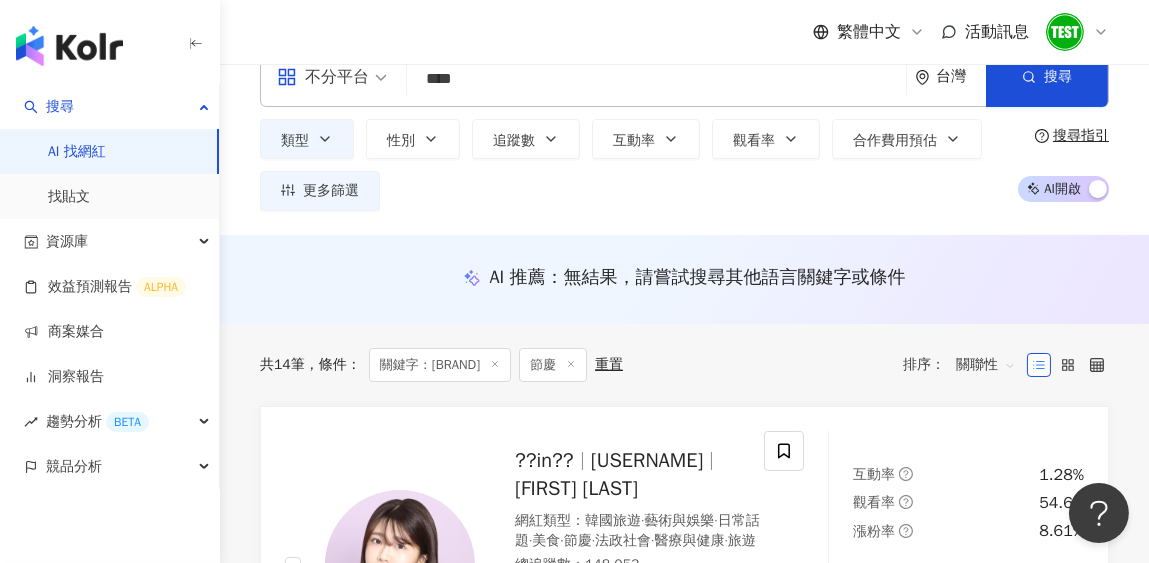 scroll, scrollTop: 0, scrollLeft: 0, axis: both 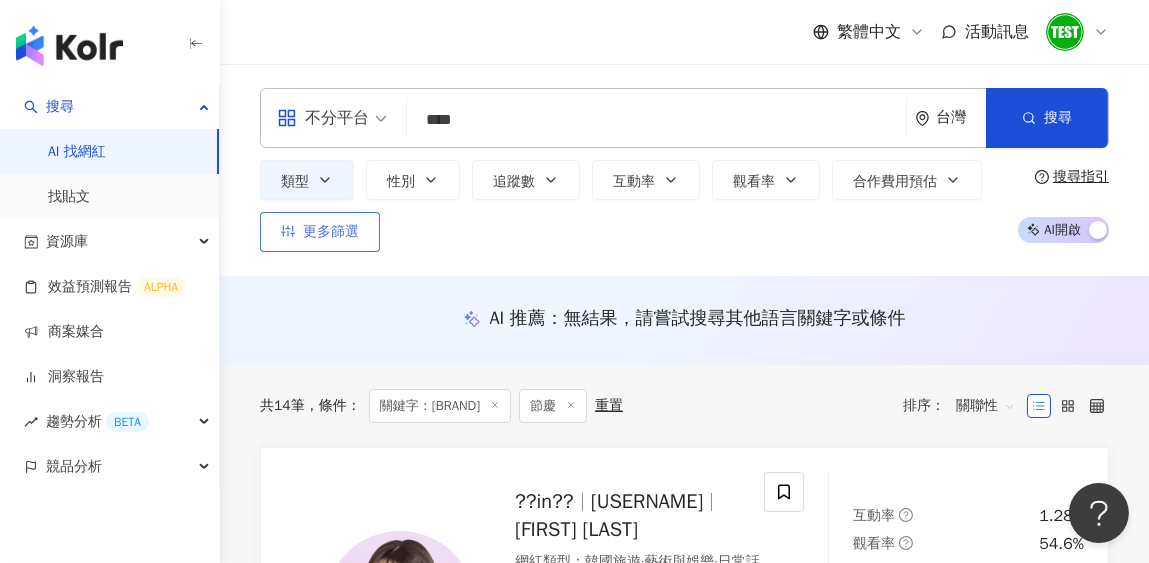 click on "更多篩選" at bounding box center (320, 232) 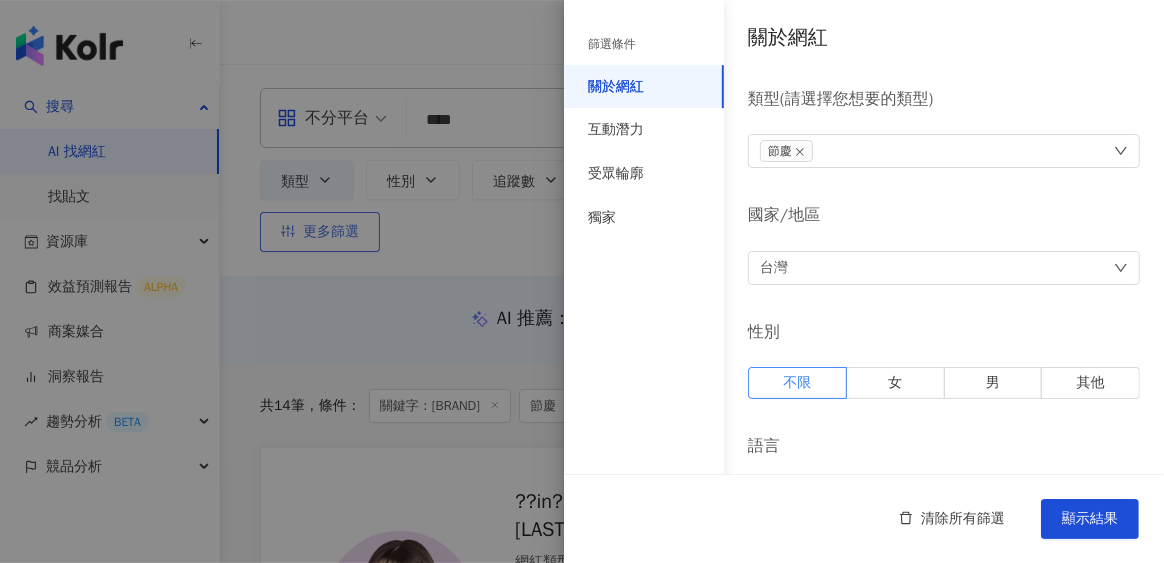 click at bounding box center [582, 281] 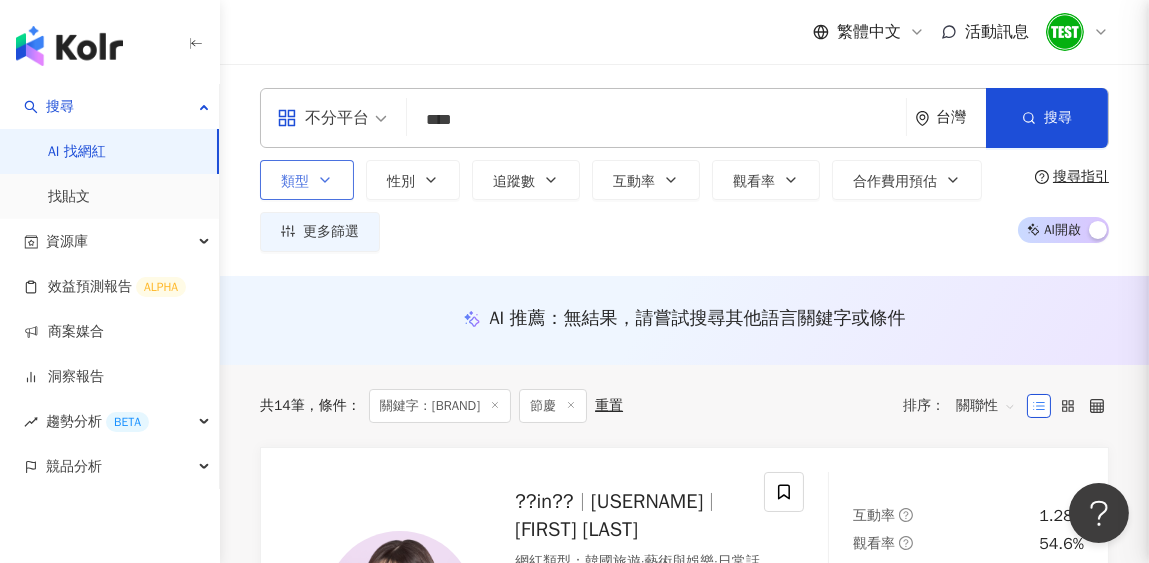 click on "類型" at bounding box center (307, 180) 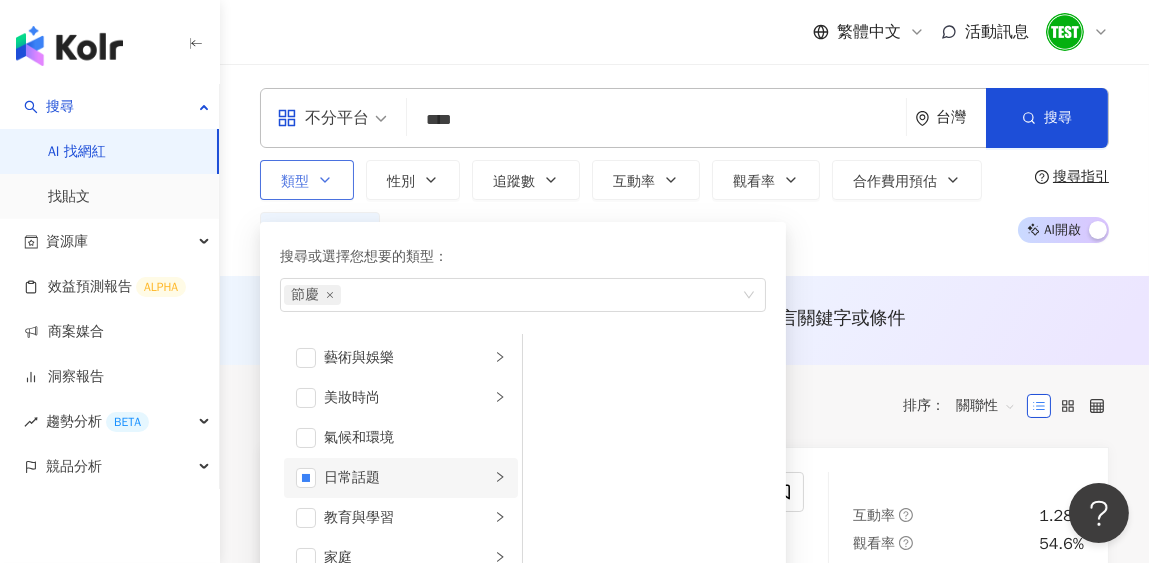 click on "日常話題" at bounding box center [407, 478] 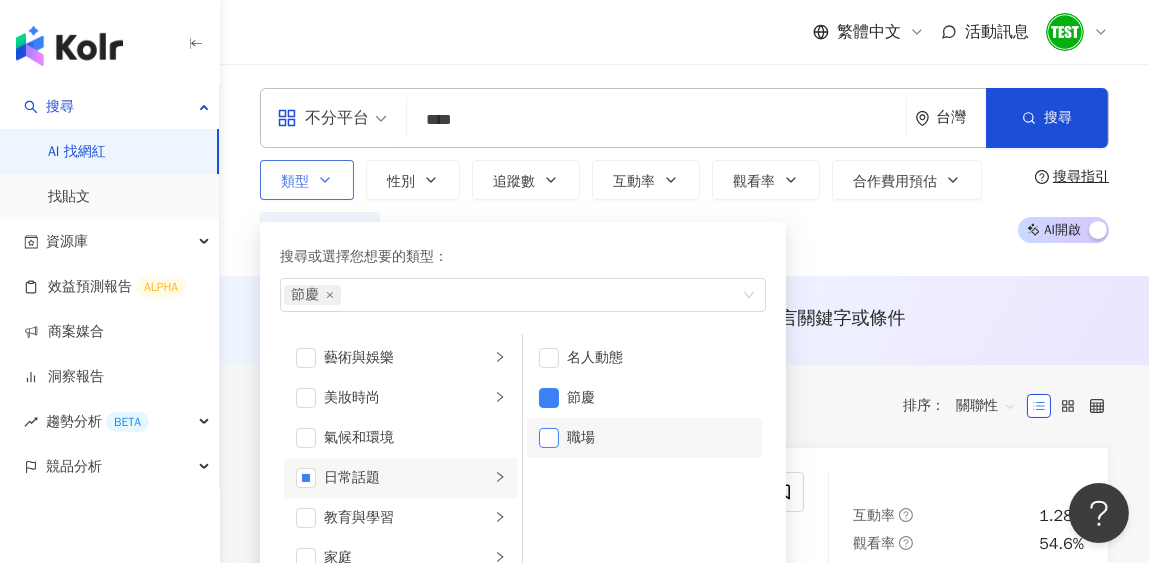 click on "職場" at bounding box center (644, 438) 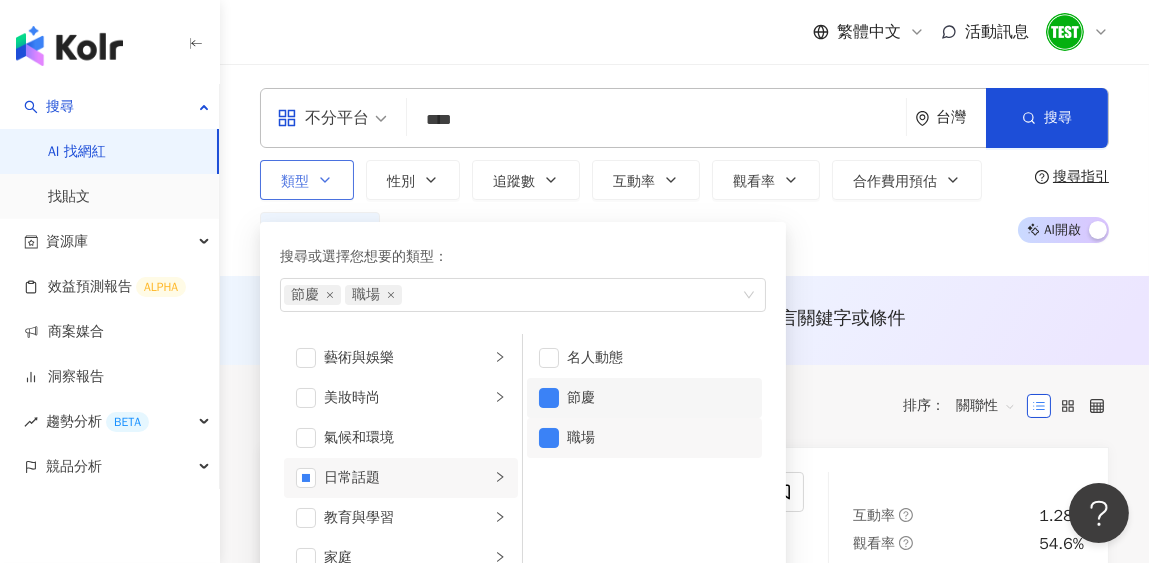 click at bounding box center [549, 398] 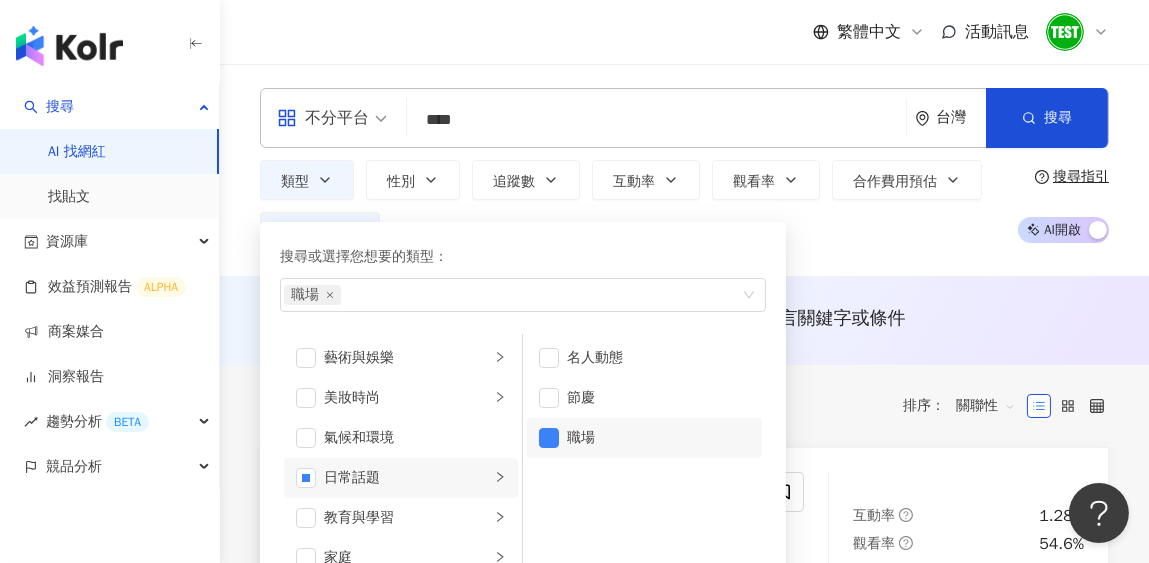 click on "類型 搜尋或選擇您想要的類型： 職場   藝術與娛樂 美妝時尚 氣候和環境 日常話題 教育與學習 家庭 財經 美食 命理占卜 遊戲 法政社會 生活風格 影視娛樂 醫療與健康 寵物 攝影 感情 宗教 促購導購 運動 科技 交通工具 旅遊 成人 名人動態 節慶 職場 性別 追蹤數 互動率 觀看率 合作費用預估  更多篩選 篩選條件 關於網紅 互動潛力 受眾輪廓 獨家 關於網紅 類型  ( 請選擇您想要的類型 ) 節慶 國家/地區 台灣 性別 不限 女 男 其他 語言     請選擇或搜尋 追蹤數 *  -  ******* 不限 小型 奈米網紅 (<1萬) 微型網紅 (1萬-3萬) 小型網紅 (3萬-5萬) 中型 中小型網紅 (5萬-10萬) 中型網紅 (10萬-30萬) 中大型網紅 (30萬-50萬) 大型 大型網紅 (50萬-100萬) 百萬網紅 (>100萬) 合作費用預估 不限 限制金額 $ *  -  $ ******* 幣別 : 新台幣 TWD 清除所有篩選 顯示結果" at bounding box center (631, 206) 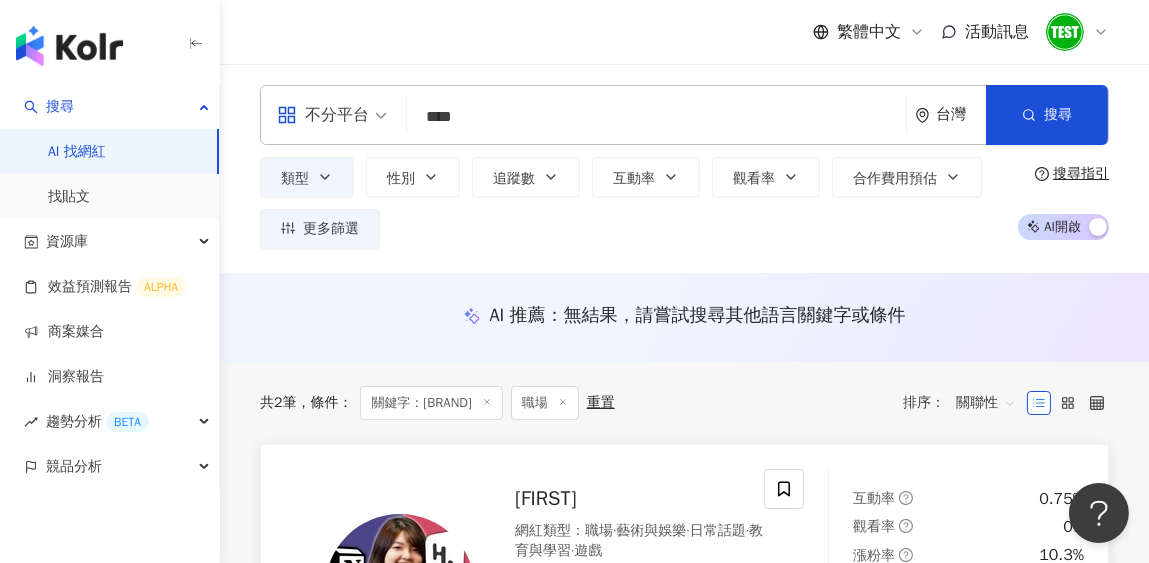 scroll, scrollTop: 0, scrollLeft: 0, axis: both 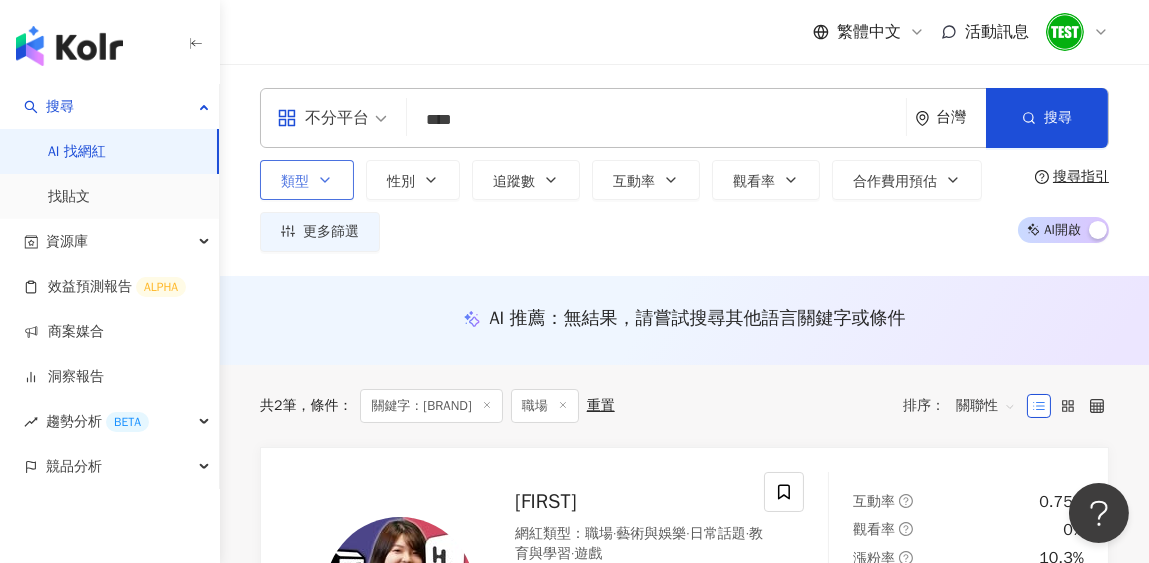 click 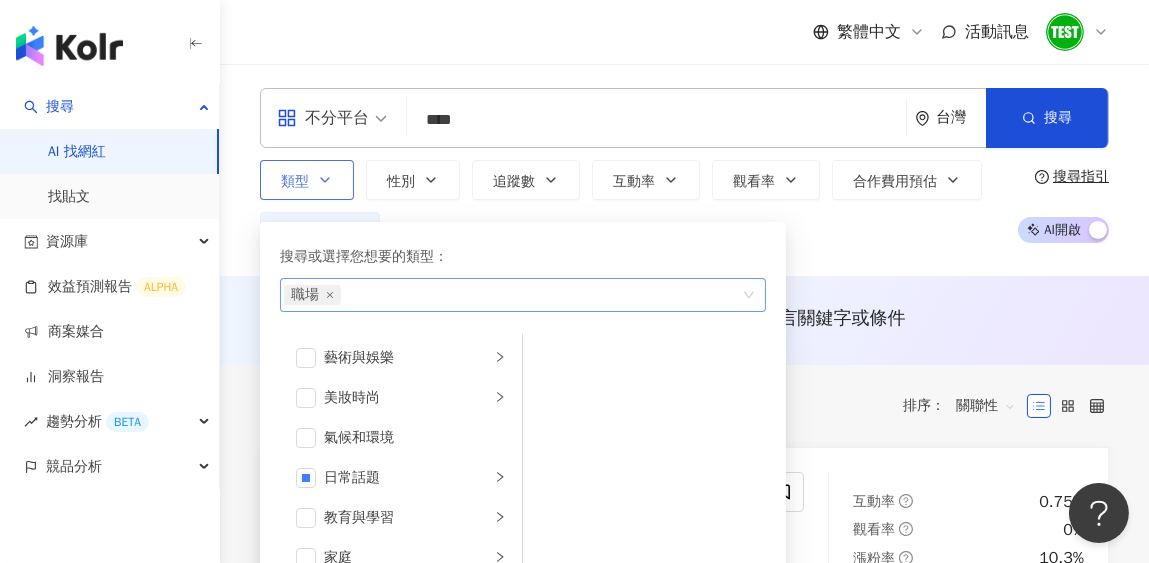 click on "職場" at bounding box center [312, 295] 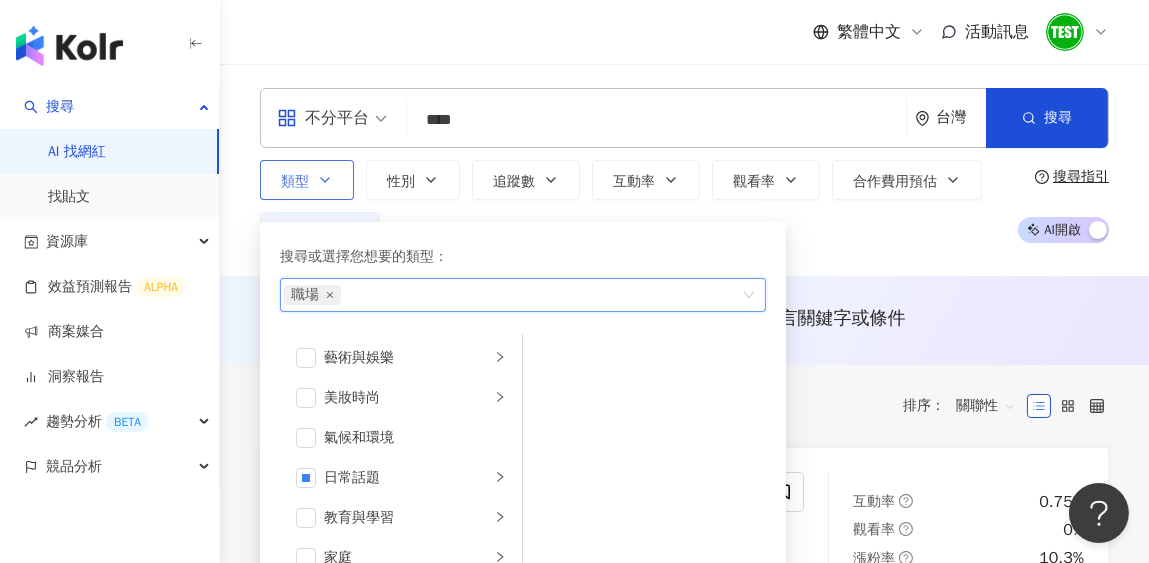 click 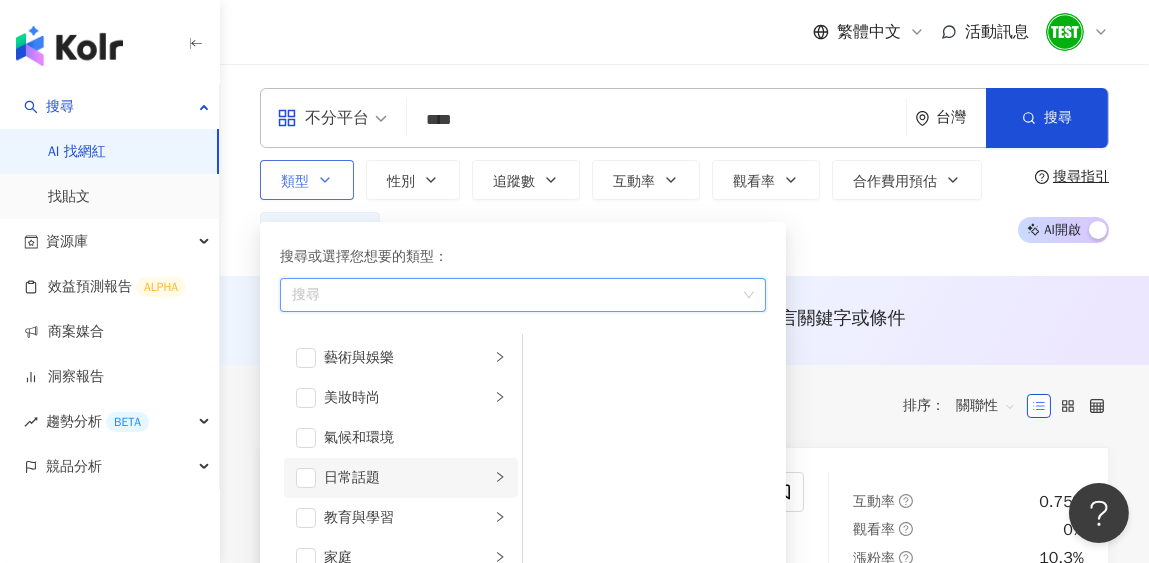click on "日常話題" at bounding box center [407, 478] 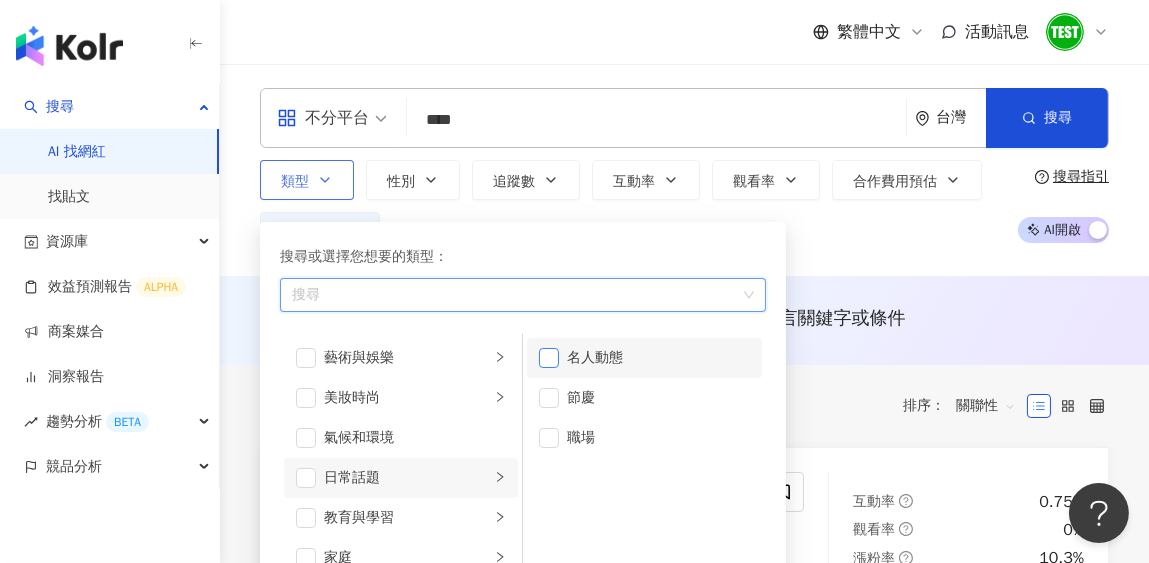 click at bounding box center [549, 358] 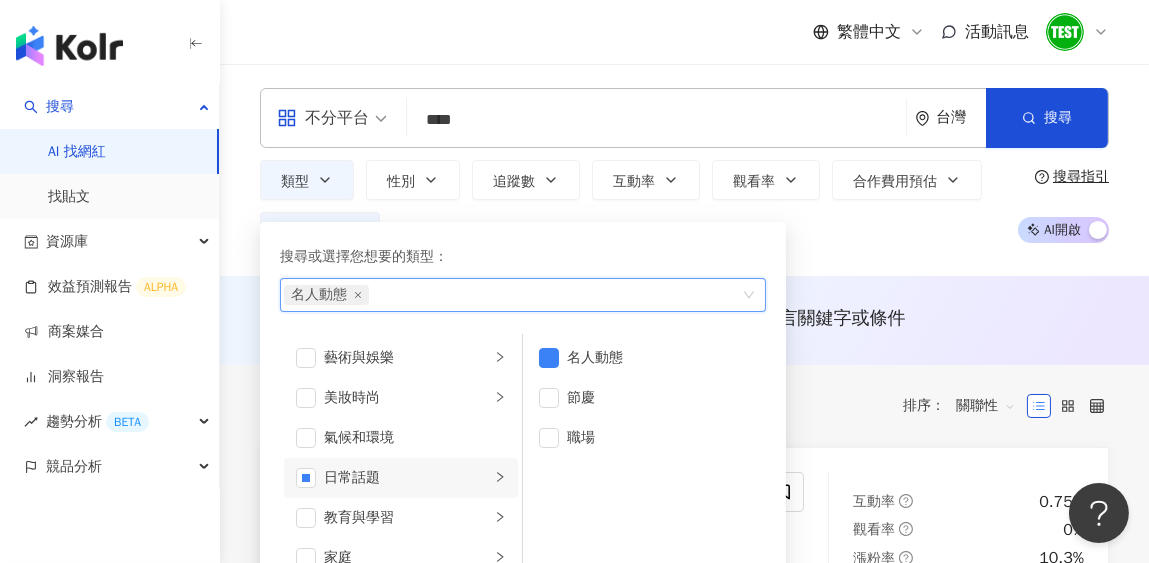 click on "類型 搜尋或選擇您想要的類型： Daily Topics/Celebrity News 名人動態   藝術與娛樂 美妝時尚 氣候和環境 日常話題 教育與學習 家庭 財經 美食 命理占卜 遊戲 法政社會 生活風格 影視娛樂 醫療與健康 寵物 攝影 感情 宗教 促購導購 運動 科技 交通工具 旅遊 成人 名人動態 節慶 職場 性別 追蹤數 互動率 觀看率 合作費用預估  更多篩選 篩選條件 關於網紅 互動潛力 受眾輪廓 獨家 關於網紅 類型  ( 請選擇您想要的類型 ) 職場 國家/地區 台灣 性別 不限 女 男 其他 語言     請選擇或搜尋 追蹤數 *  -  ******* 不限 小型 奈米網紅 (<1萬) 微型網紅 (1萬-3萬) 小型網紅 (3萬-5萬) 中型 中小型網紅 (5萬-10萬) 中型網紅 (10萬-30萬) 中大型網紅 (30萬-50萬) 大型 大型網紅 (50萬-100萬) 百萬網紅 (>100萬) 合作費用預估 不限 限制金額 $ *  -  $ ******* 幣別 : 新台幣 TWD 清除所有篩選 顯示結果" at bounding box center (631, 206) 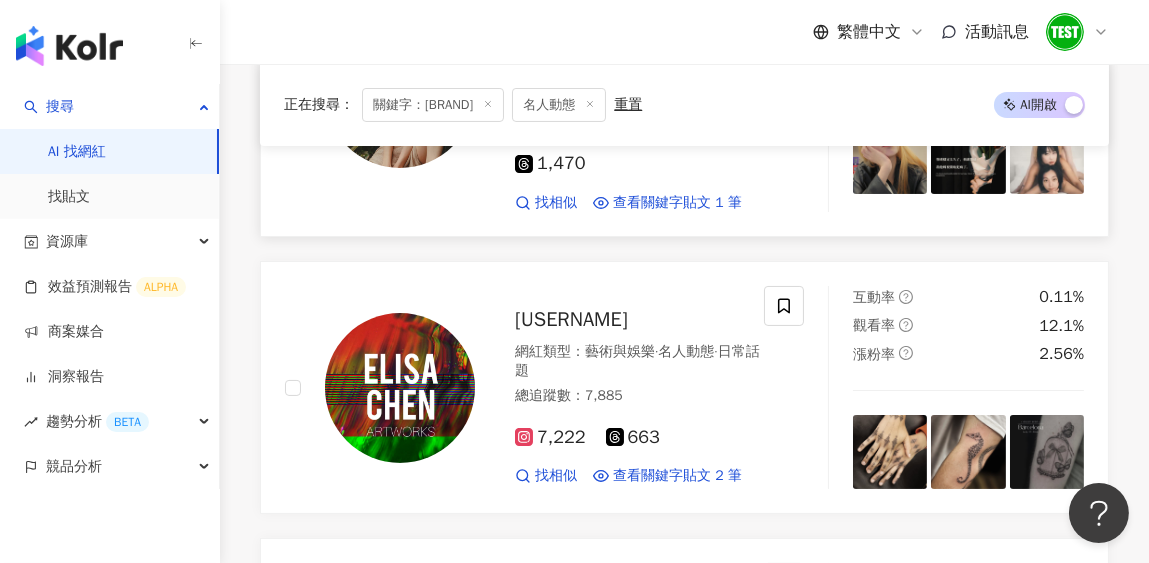 scroll, scrollTop: 0, scrollLeft: 0, axis: both 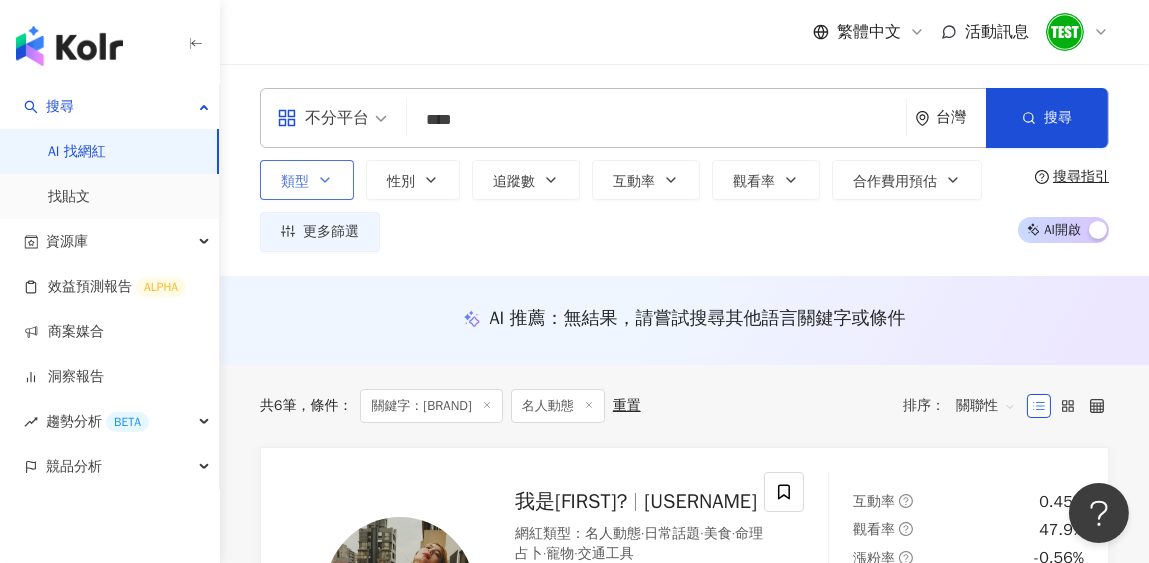click on "類型" at bounding box center (307, 180) 